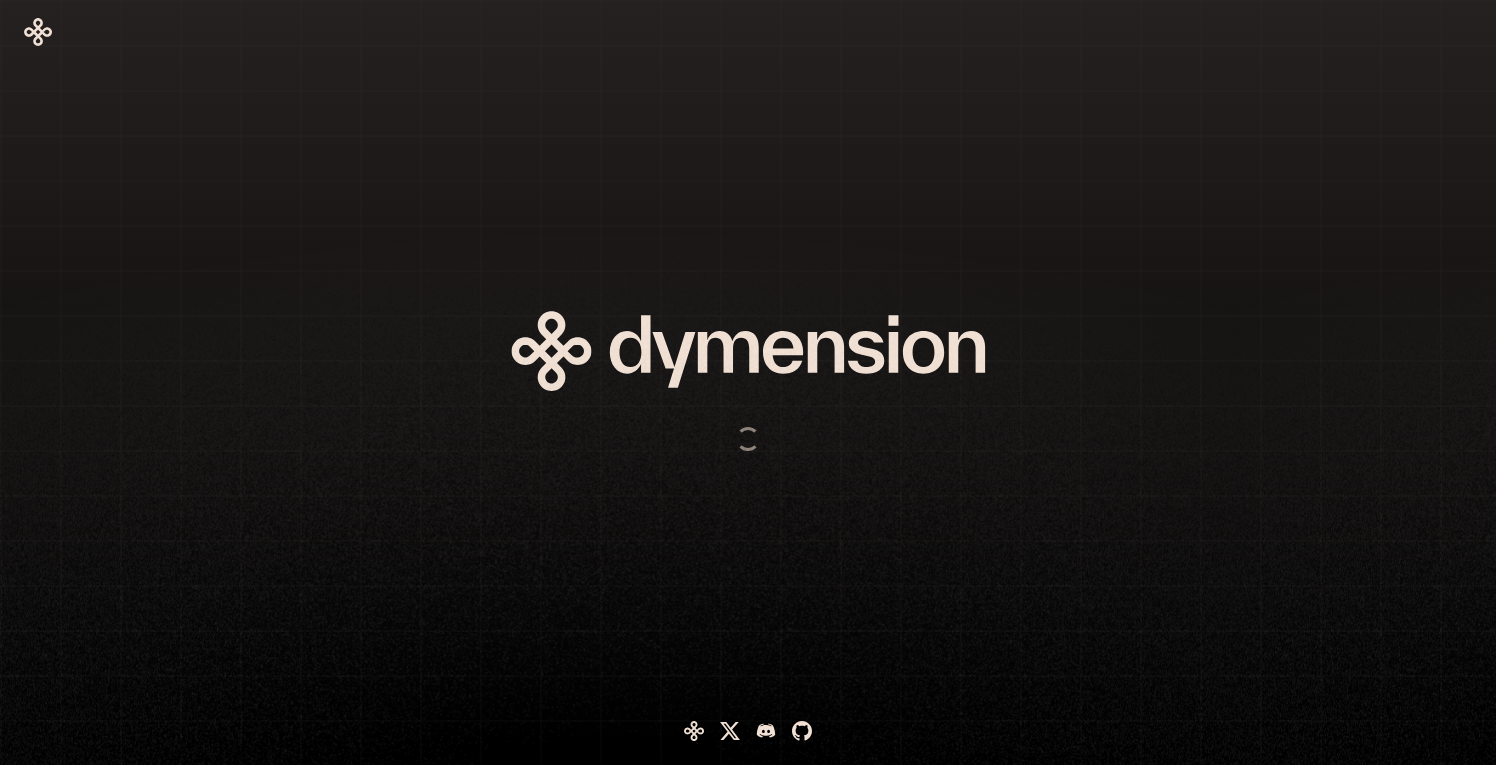 scroll, scrollTop: 0, scrollLeft: 0, axis: both 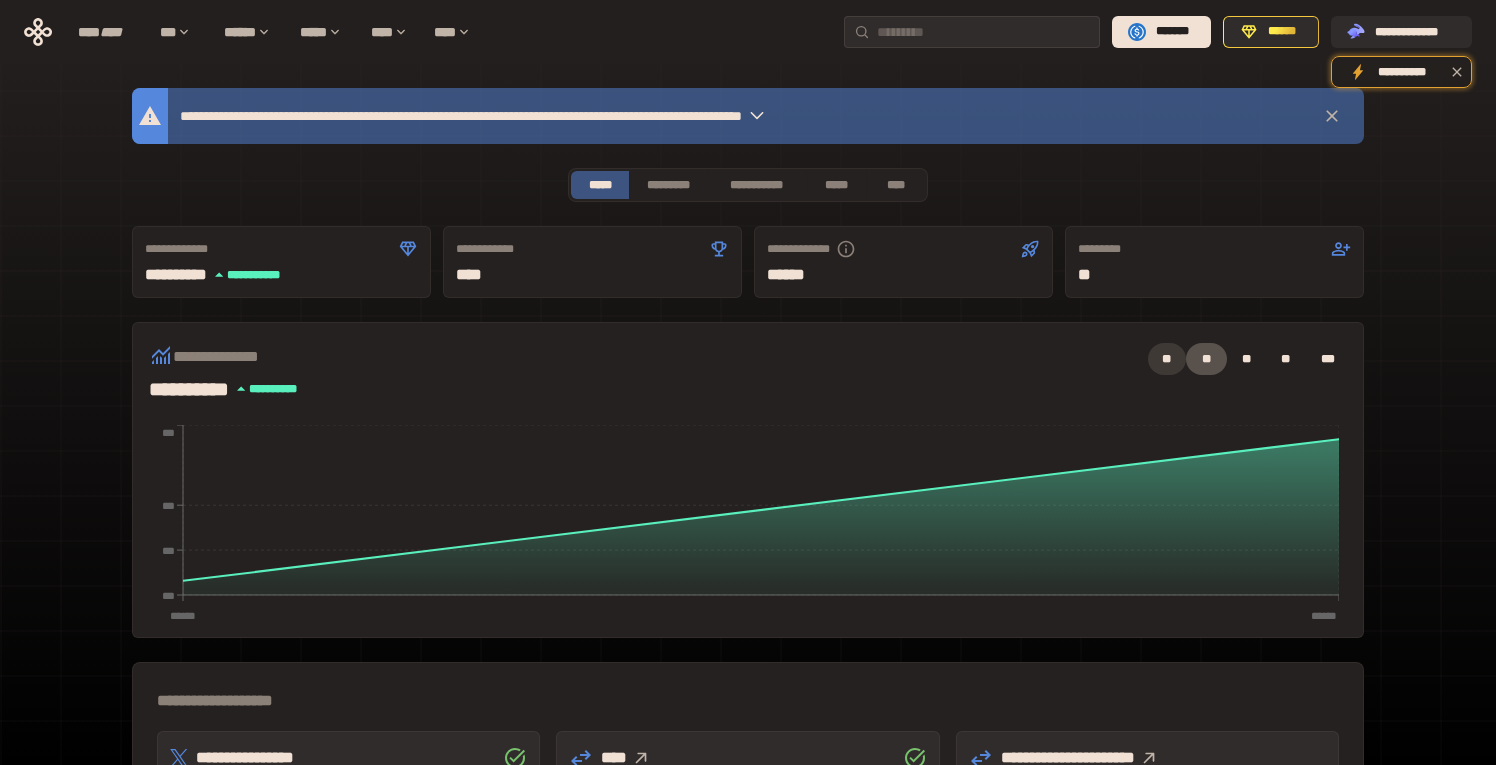 click on "**" at bounding box center (1167, 359) 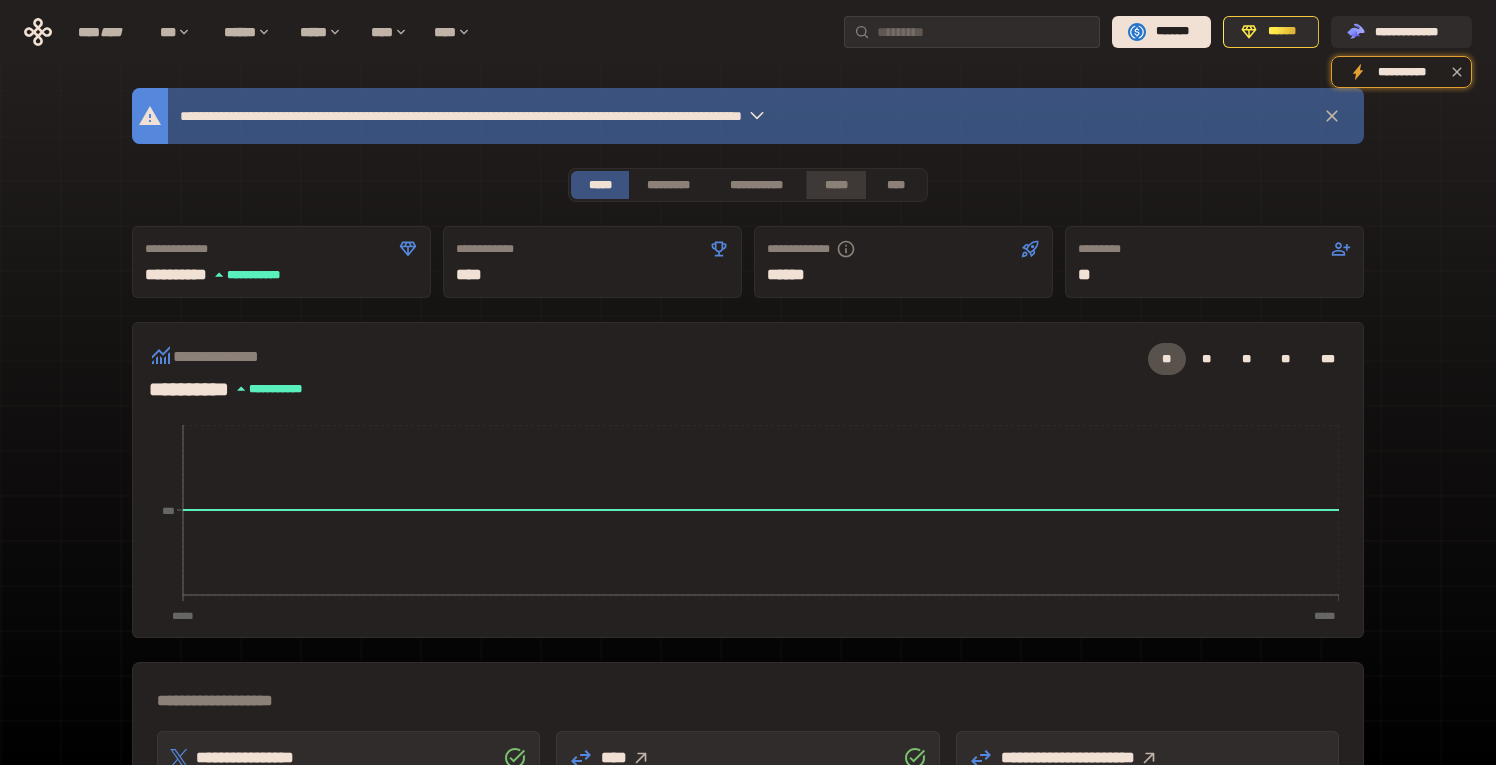 click on "*****" at bounding box center (835, 185) 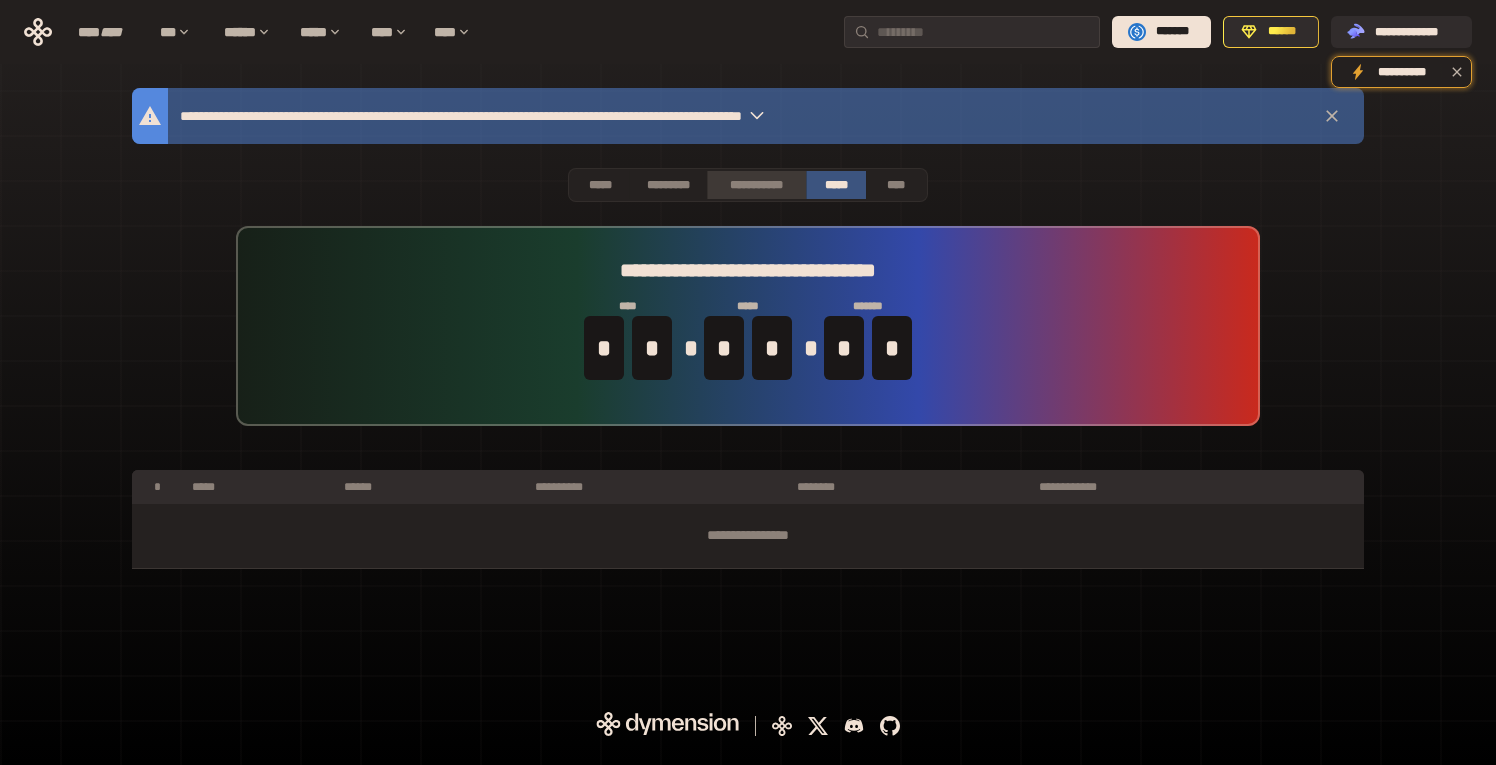 click on "**********" at bounding box center (756, 185) 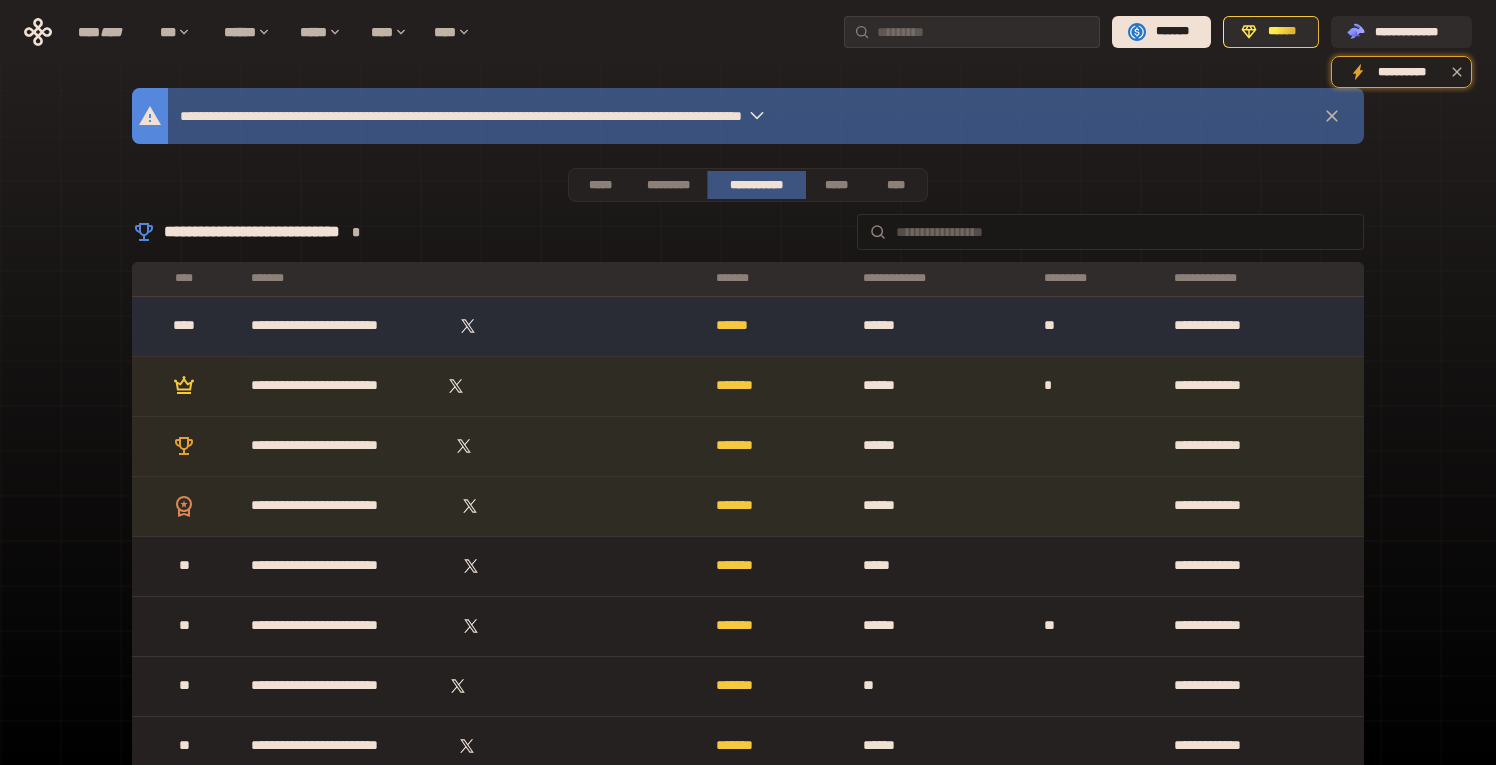 click 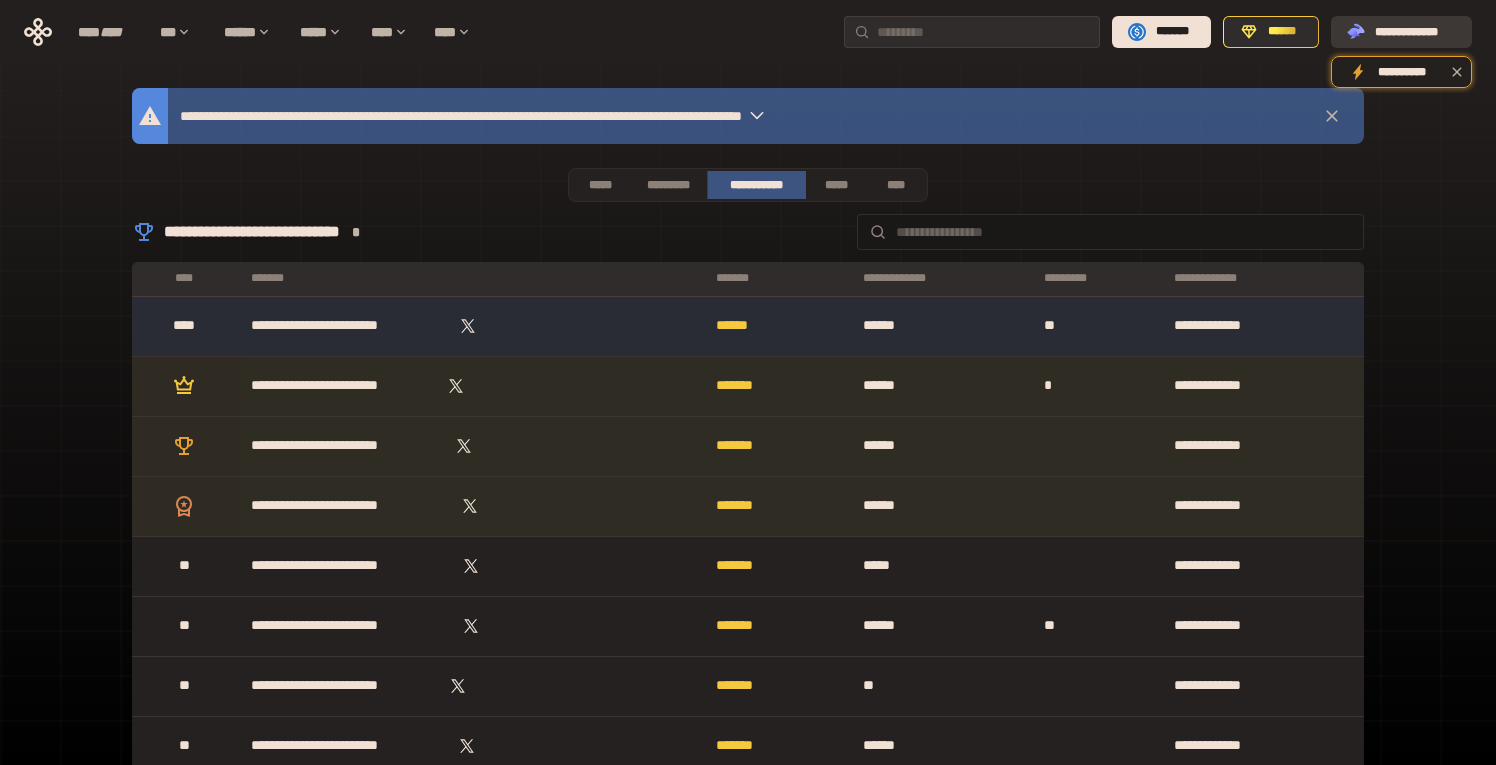 click on "**********" at bounding box center [1415, 32] 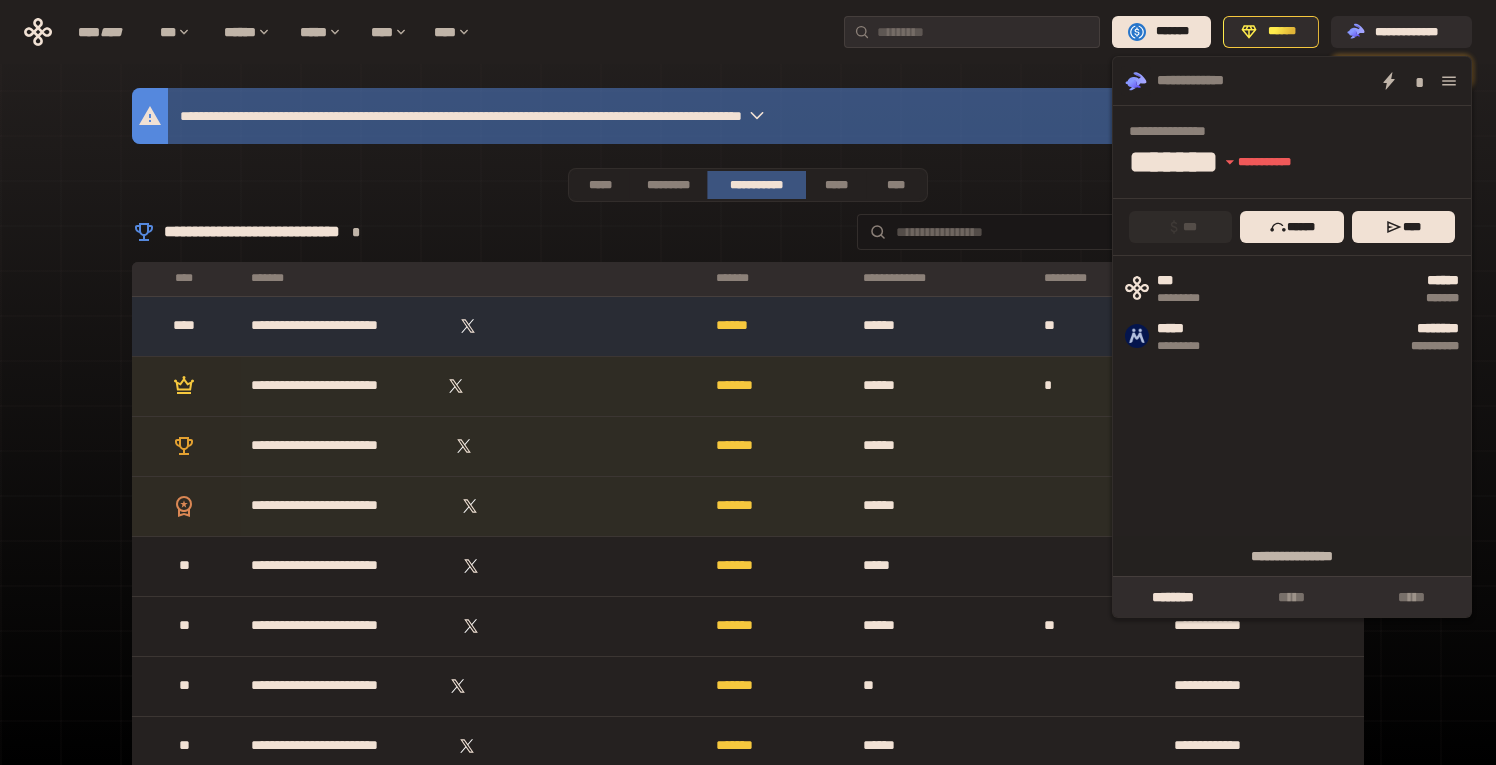 click on "**********" at bounding box center (748, 6232) 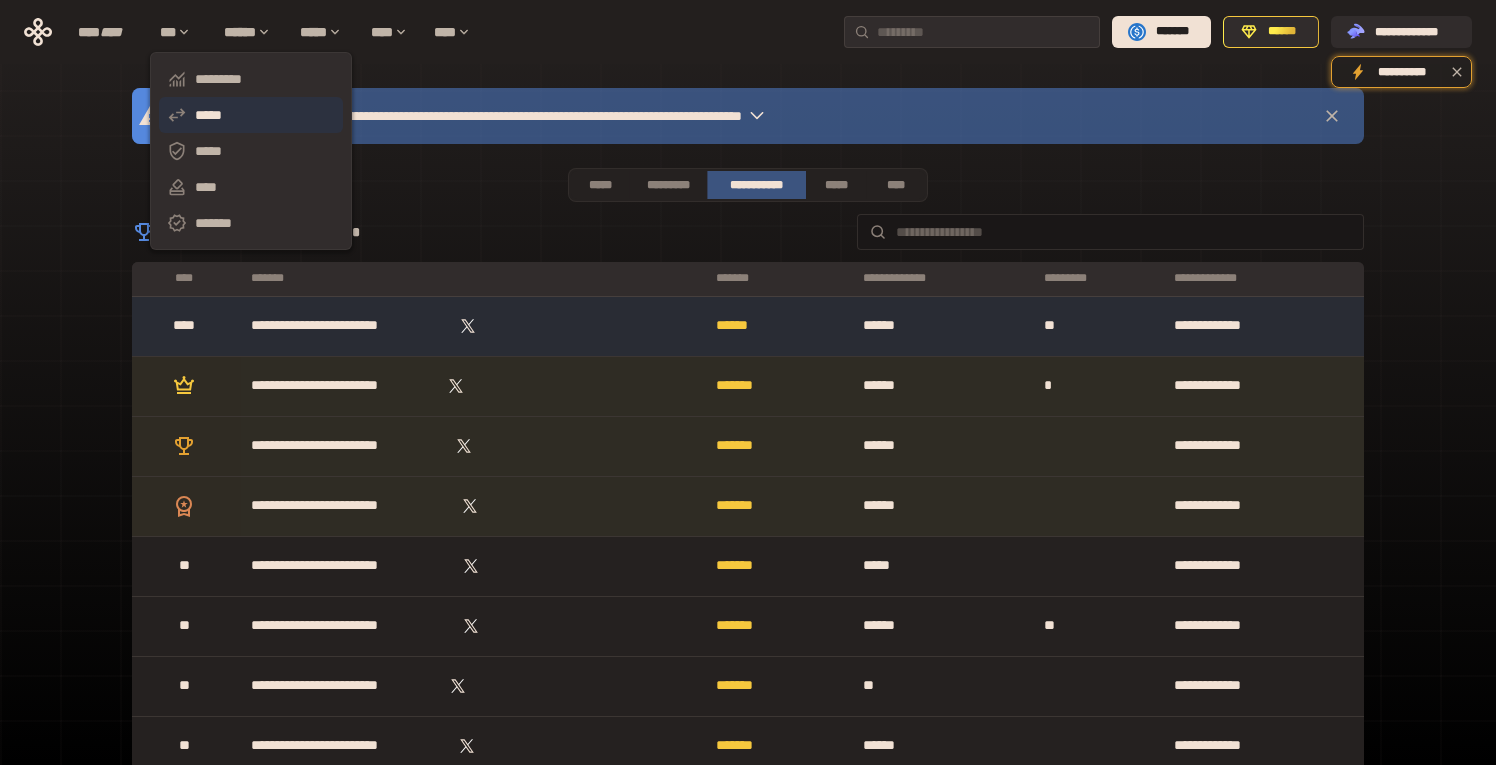 click on "*****" at bounding box center (251, 115) 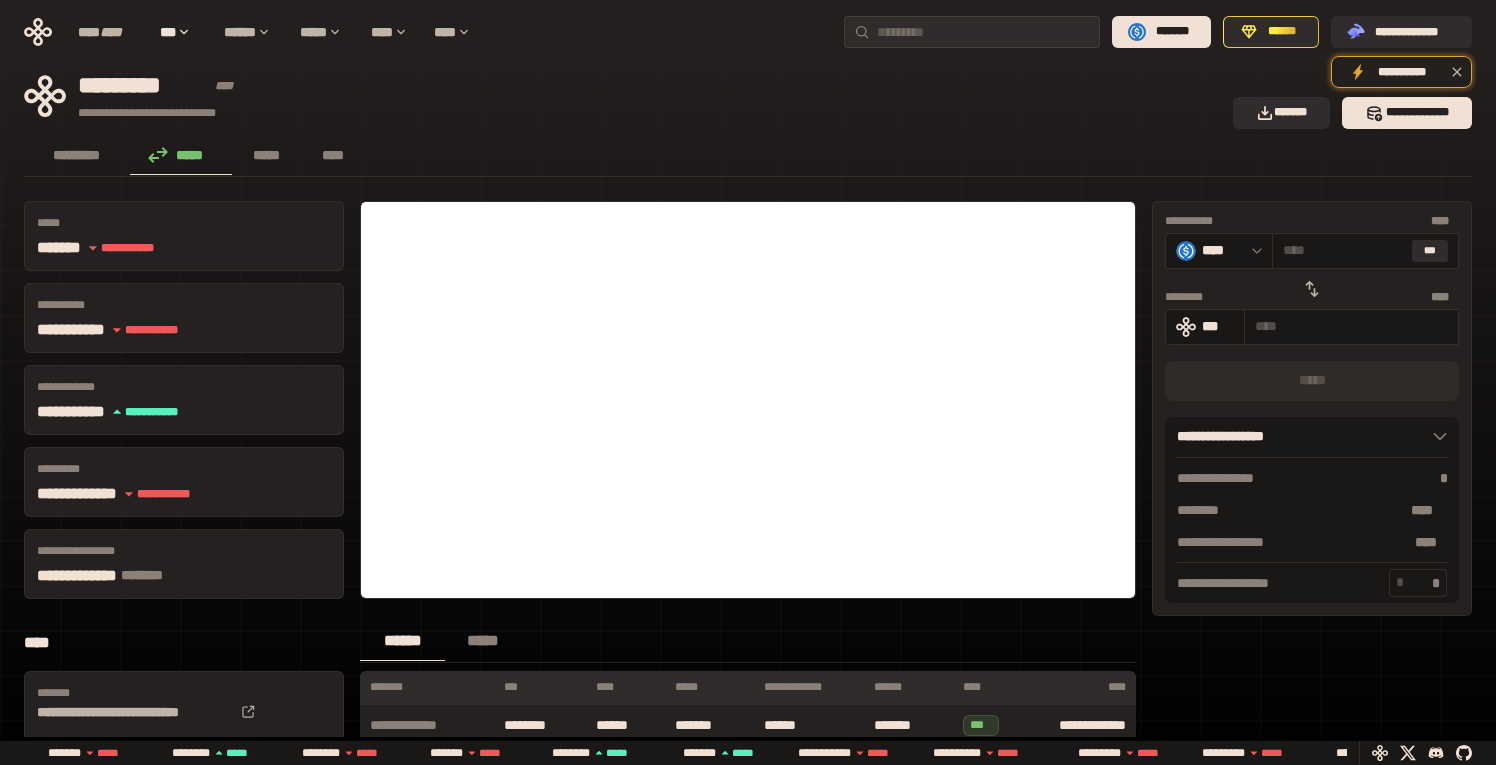 click at bounding box center [1312, 289] 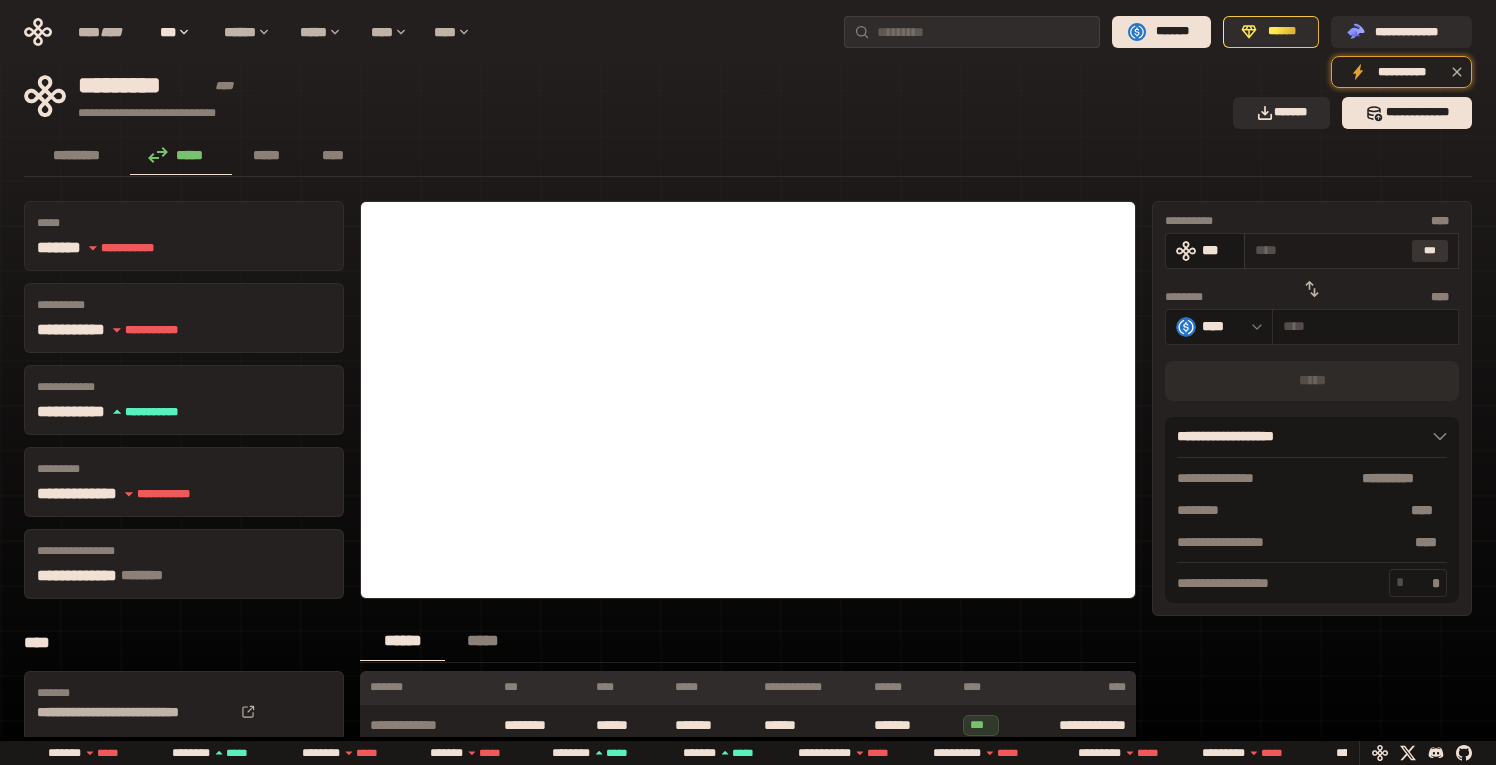click on "***" at bounding box center (1430, 251) 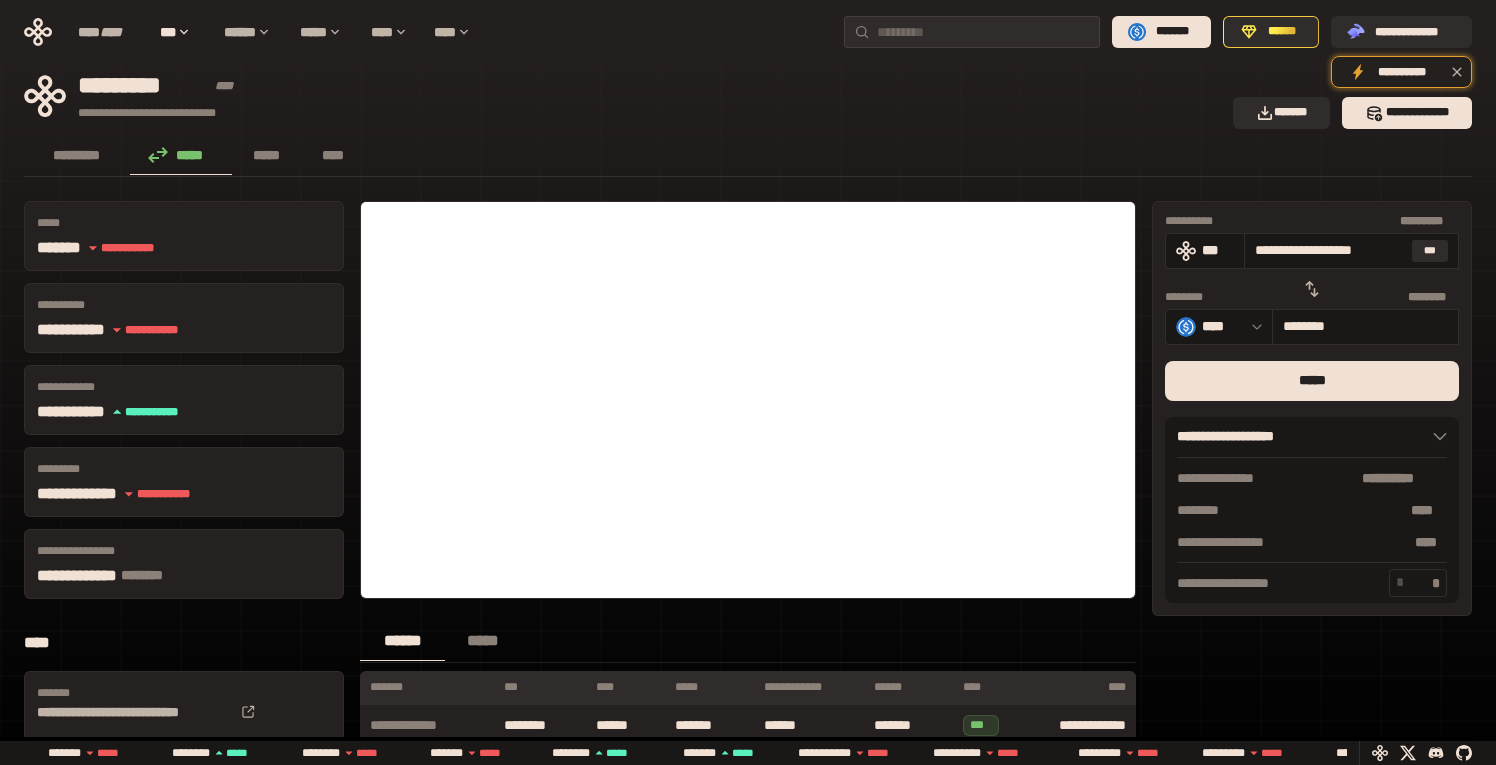 scroll, scrollTop: 0, scrollLeft: 10, axis: horizontal 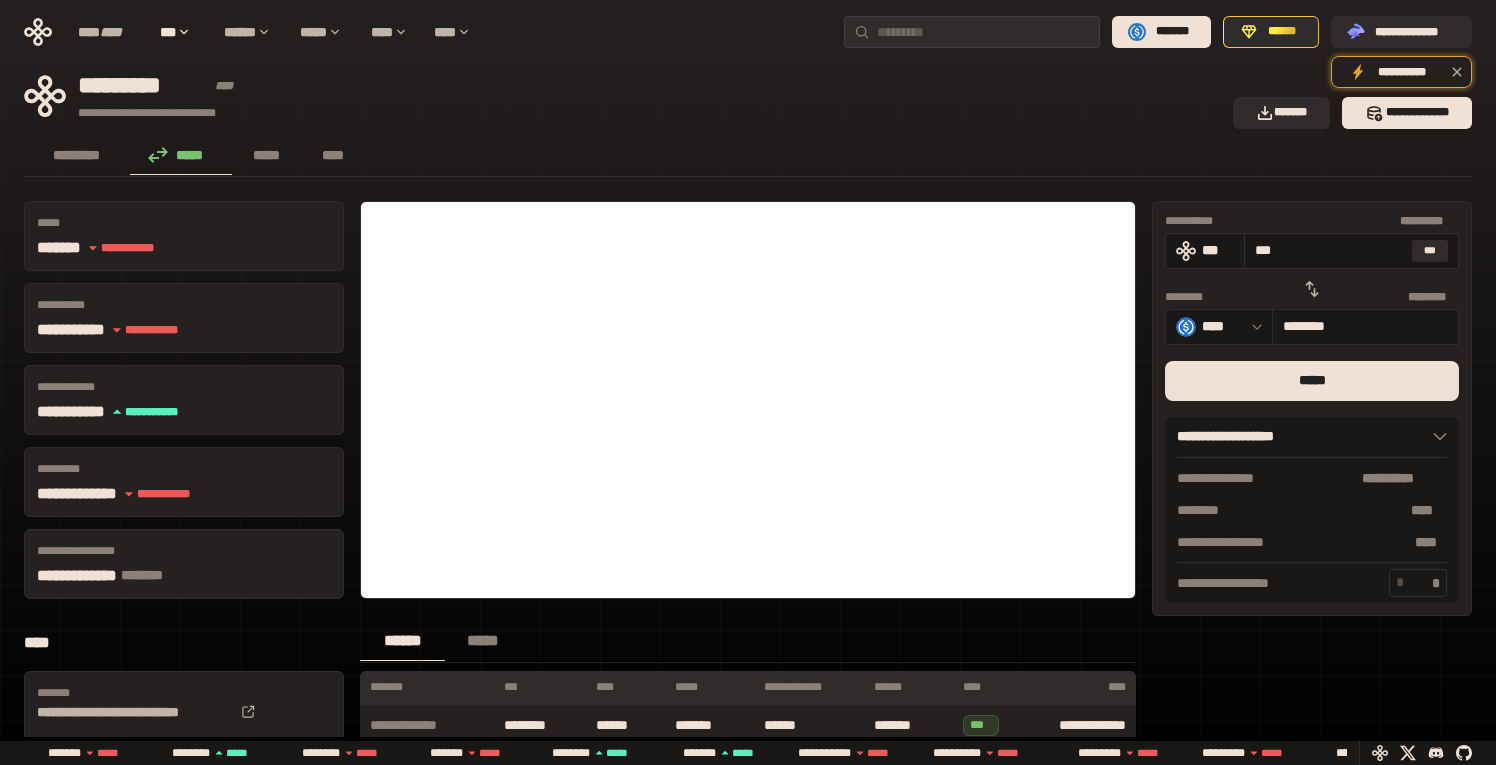 type on "********" 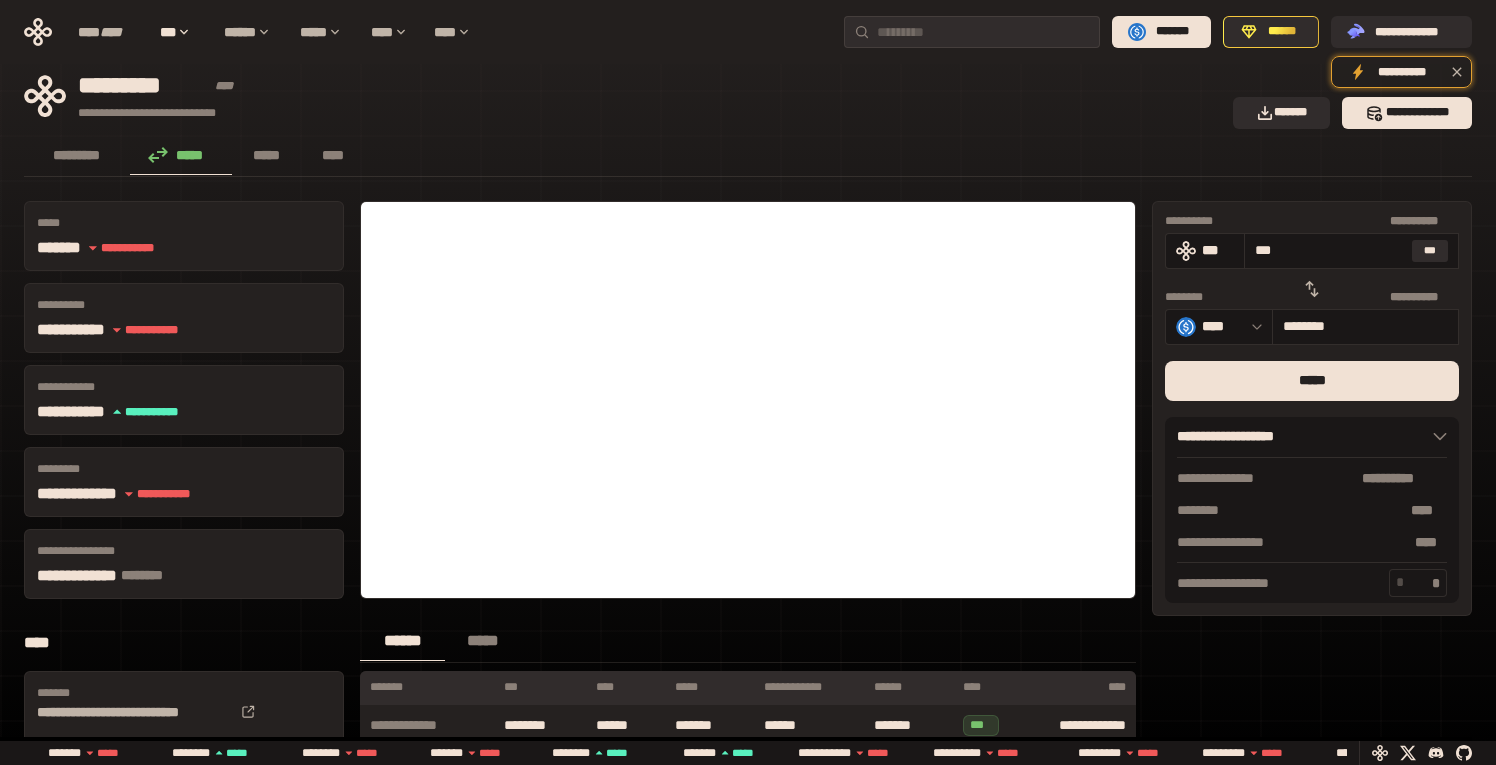 scroll, scrollTop: 0, scrollLeft: 0, axis: both 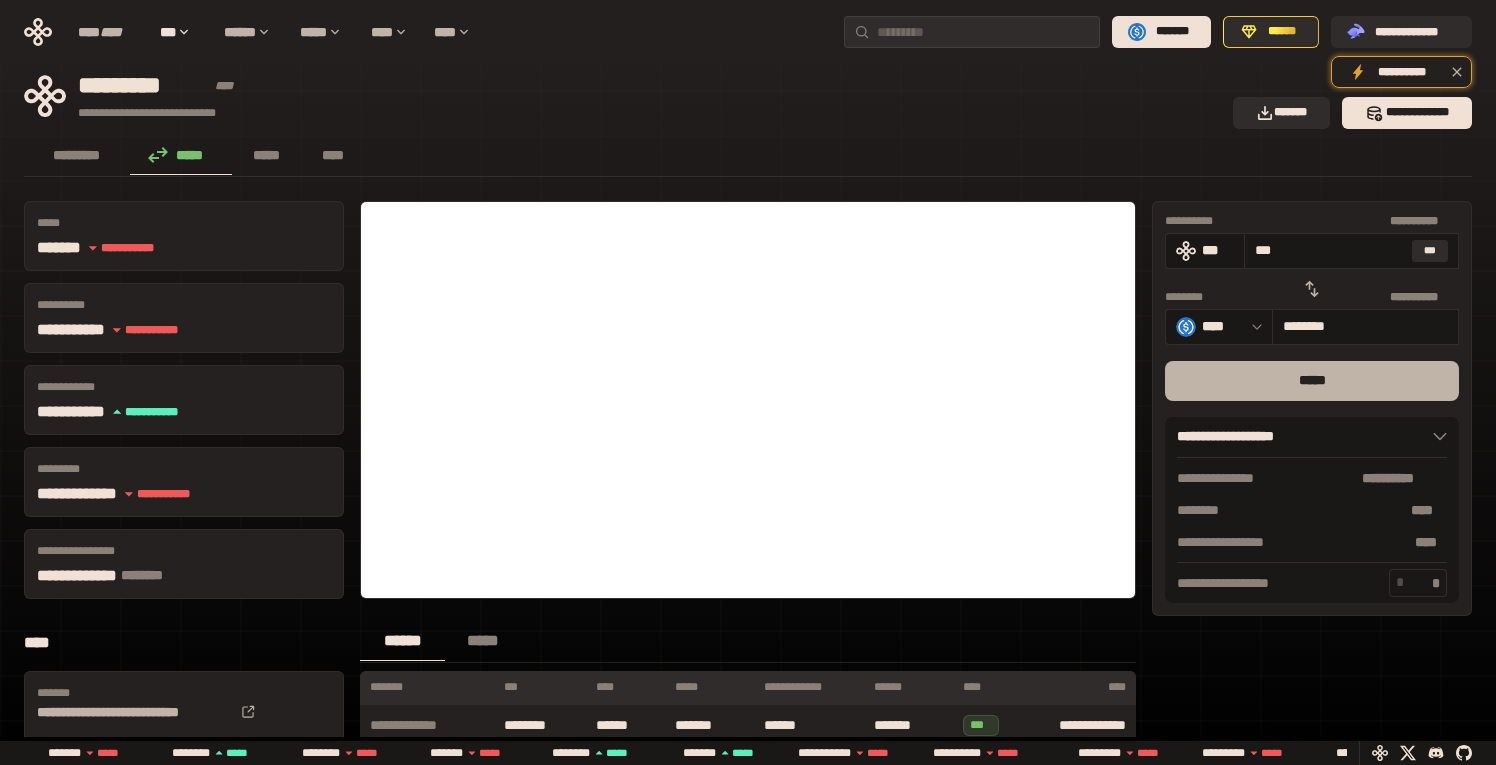 type on "***" 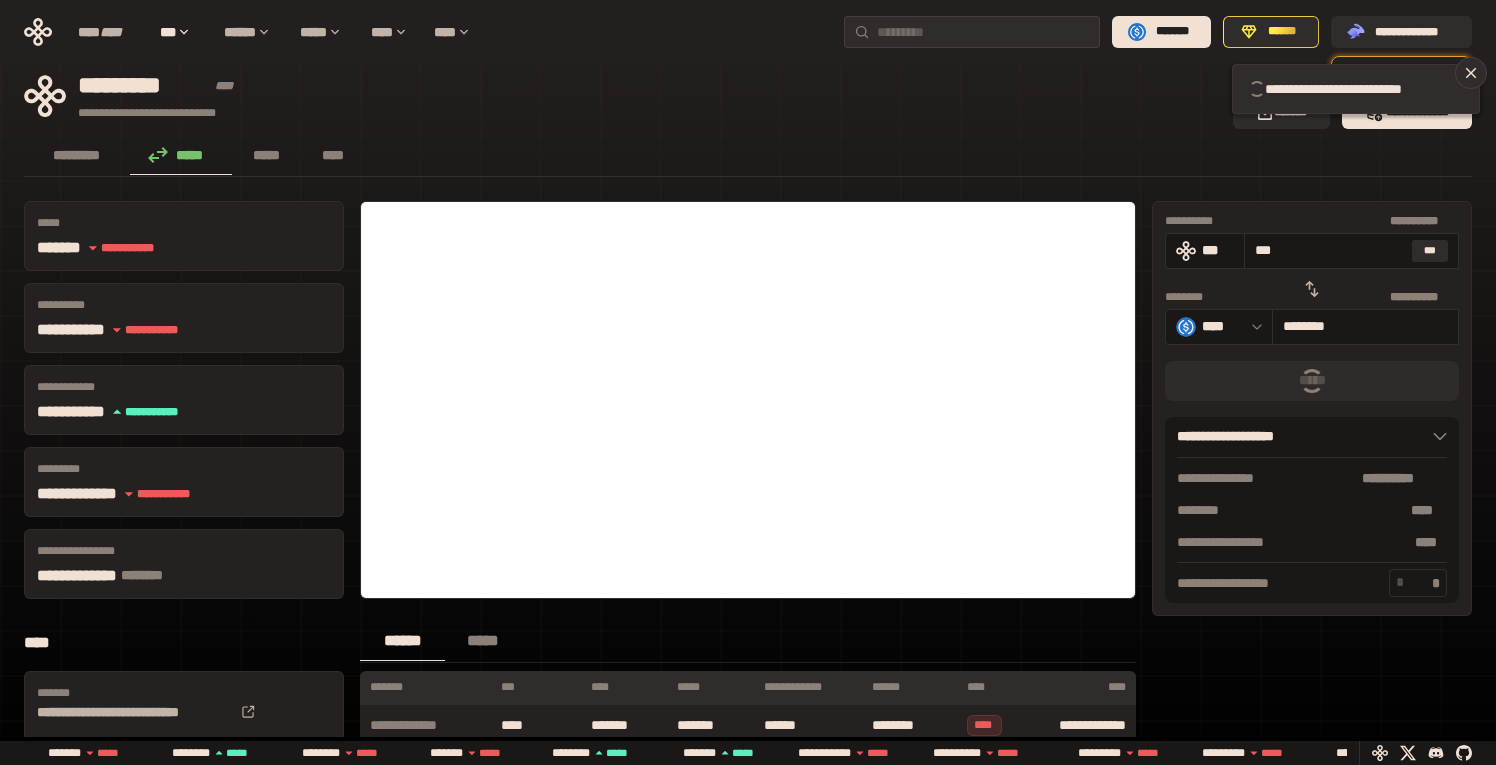 type 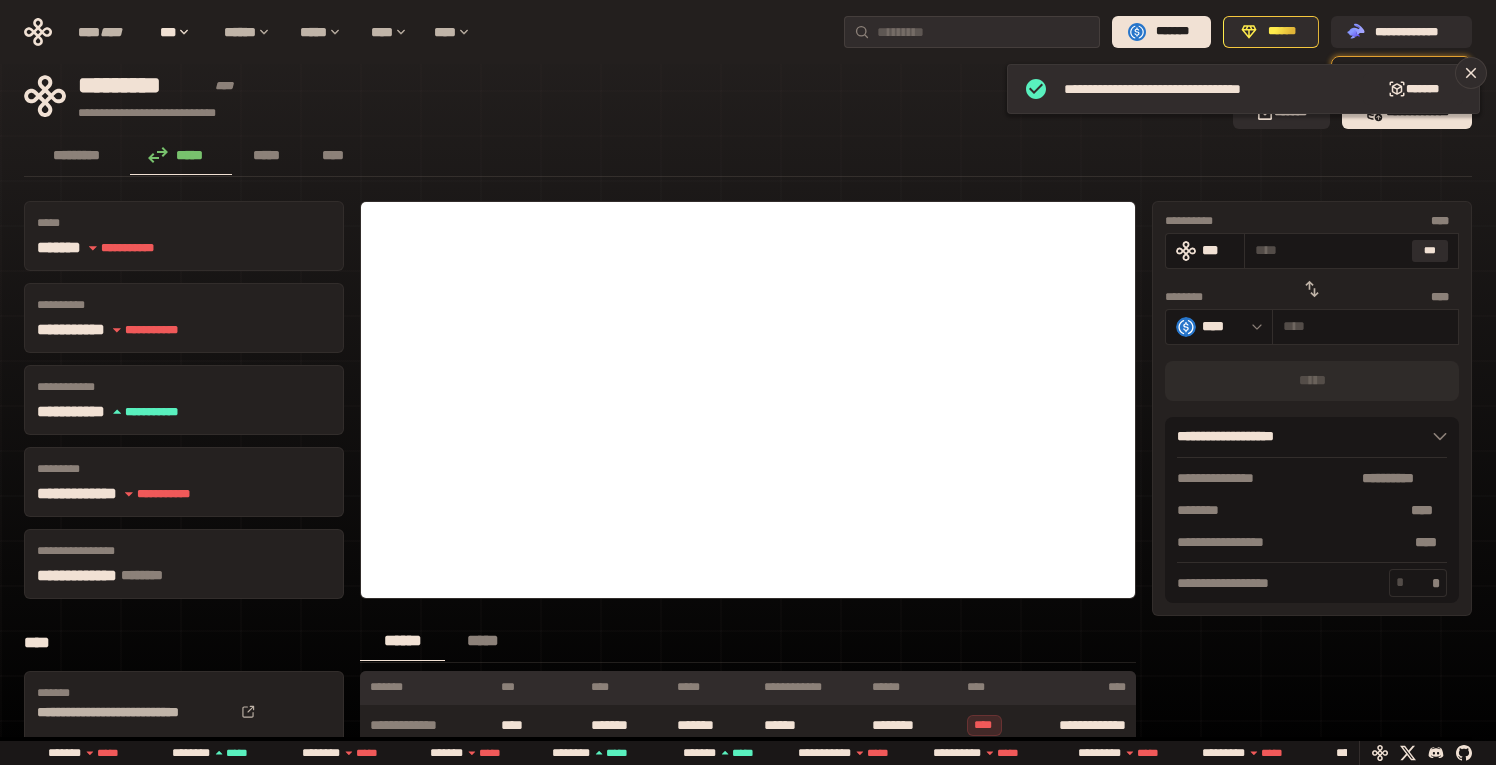 click 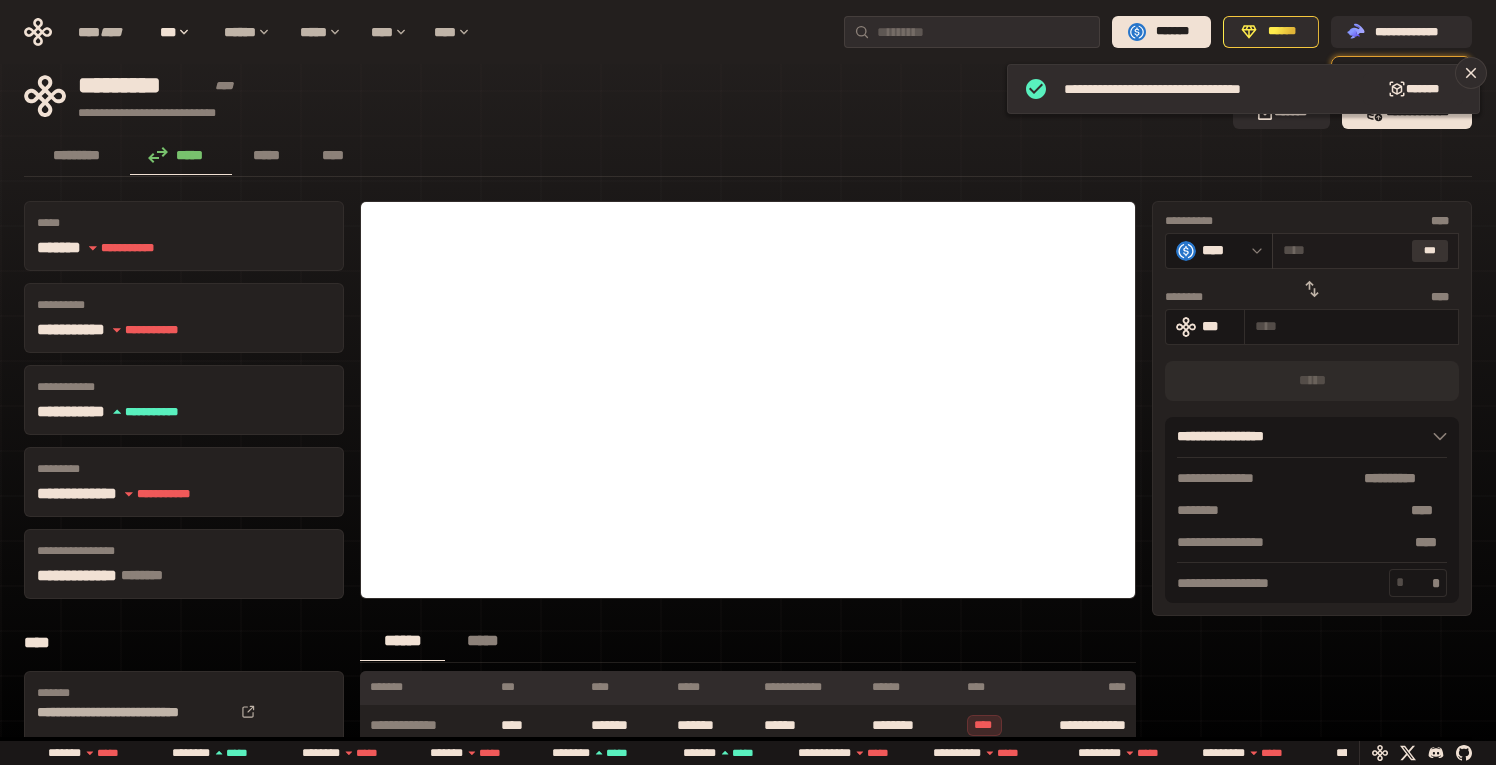 click on "***" at bounding box center (1430, 251) 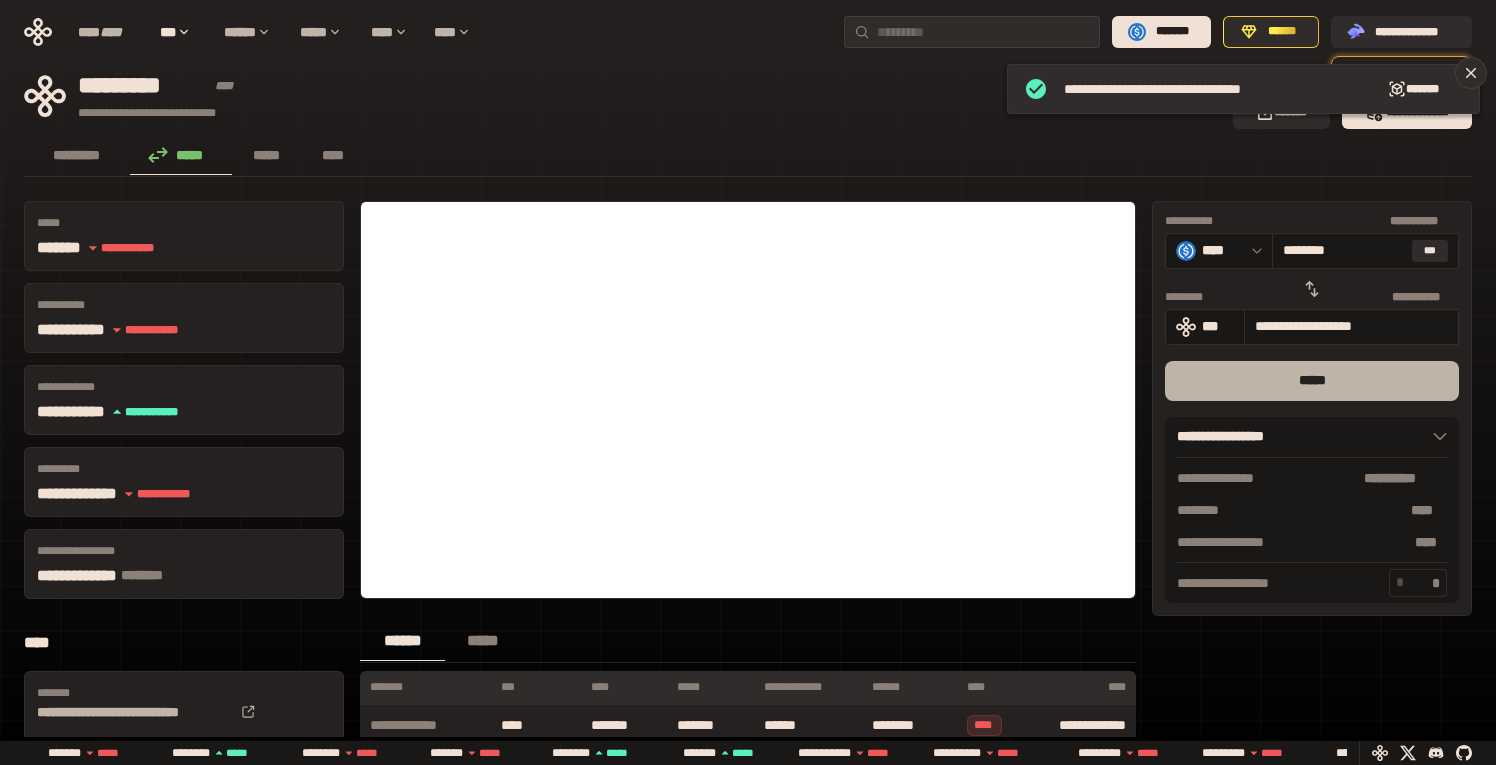 click on "*****" at bounding box center (1312, 381) 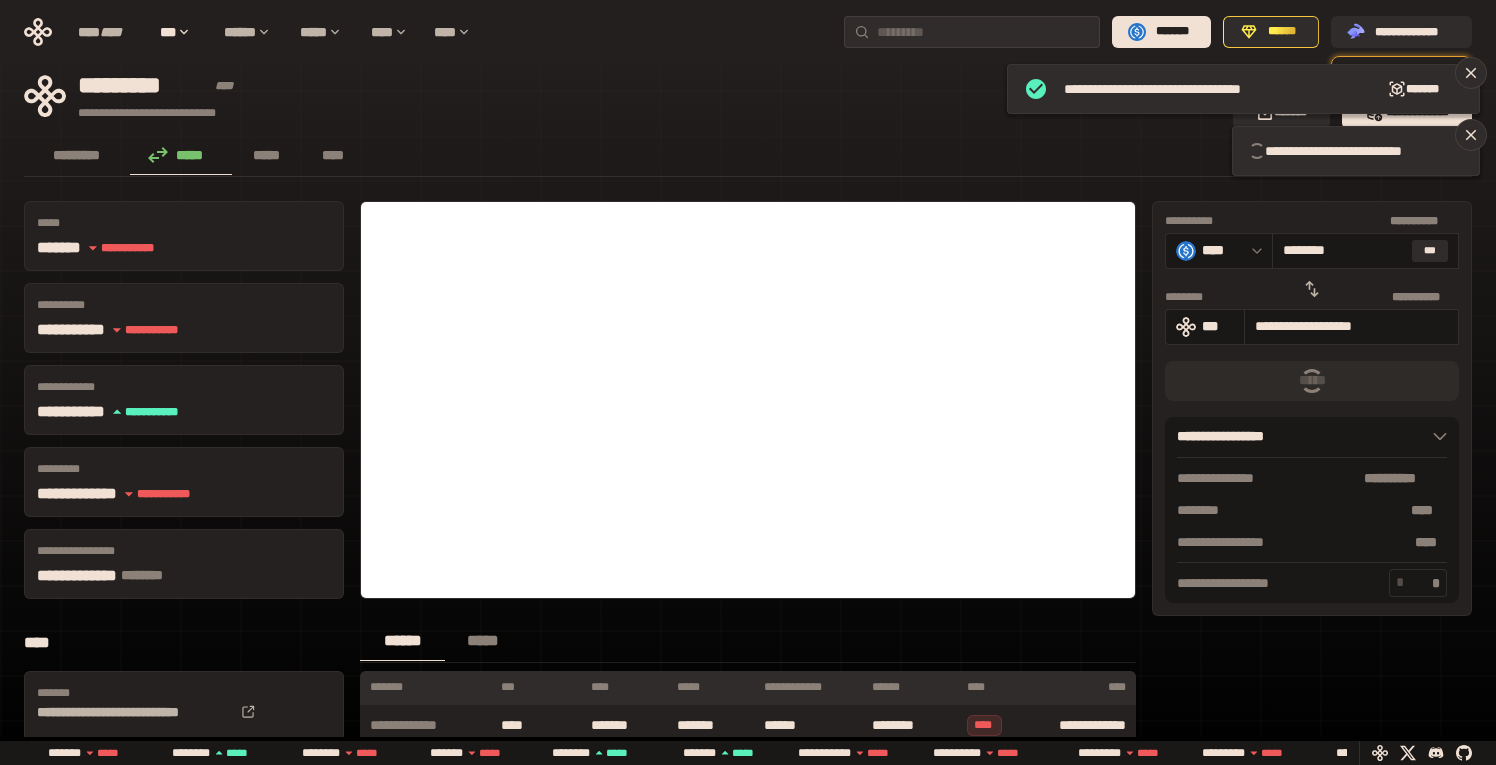 type 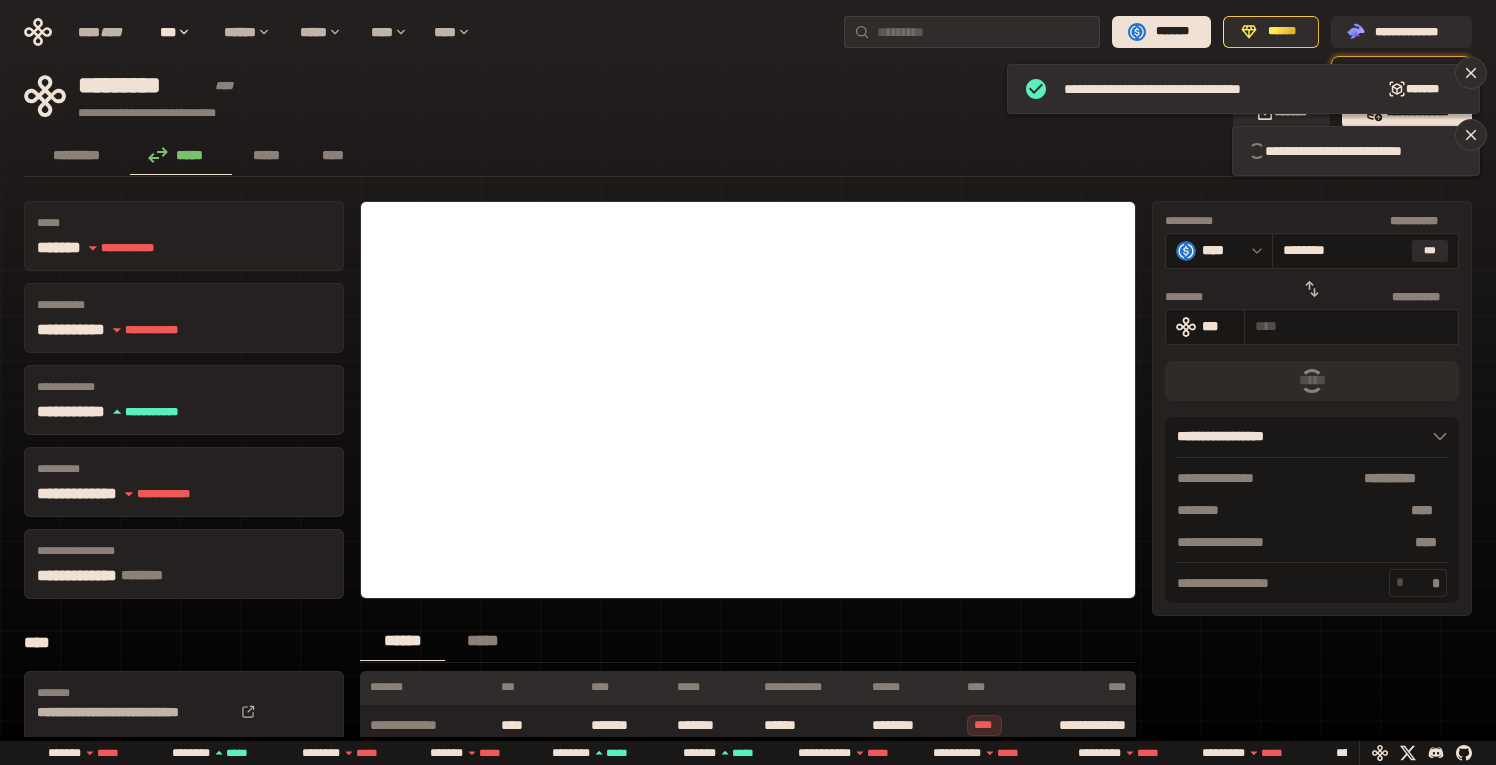 type 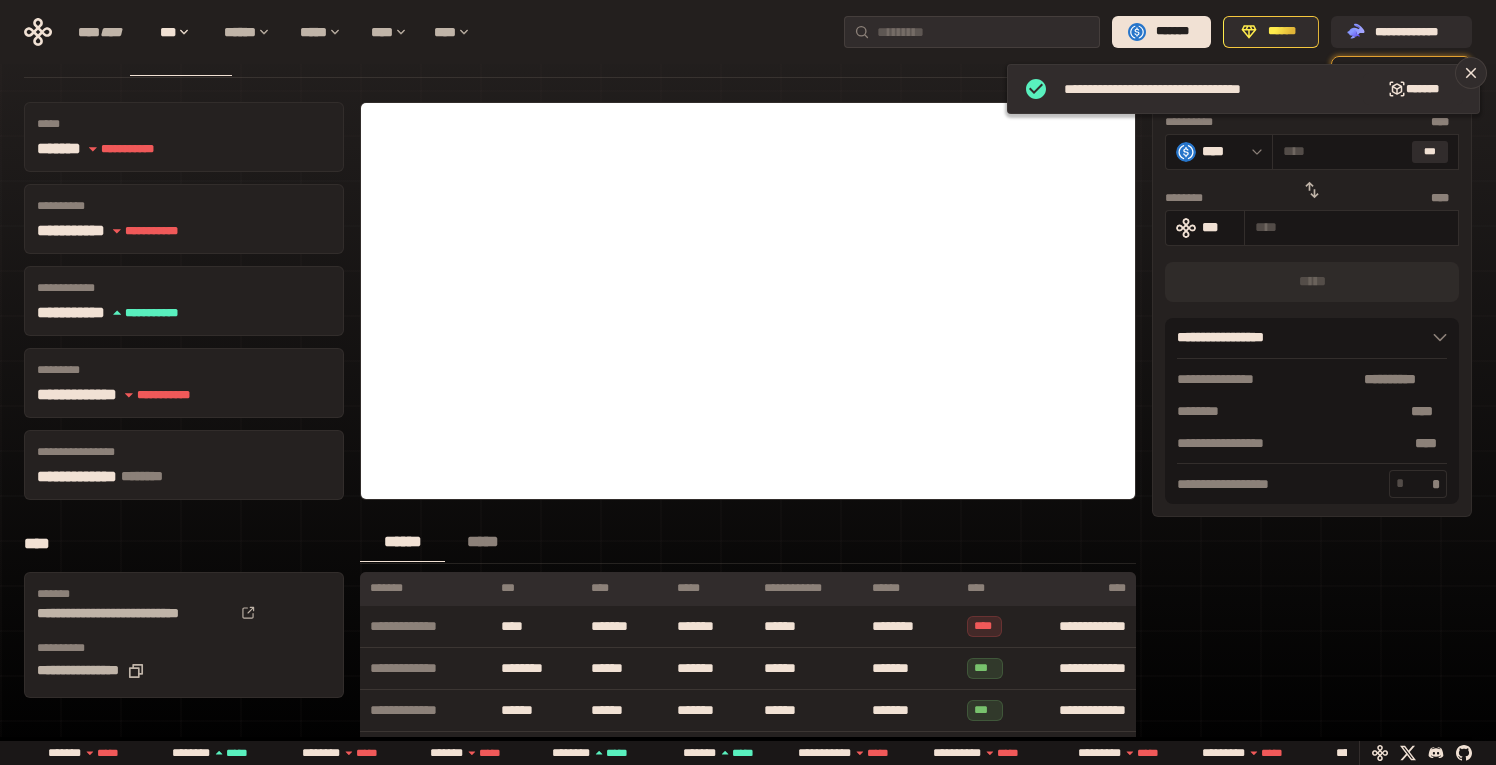 scroll, scrollTop: 0, scrollLeft: 0, axis: both 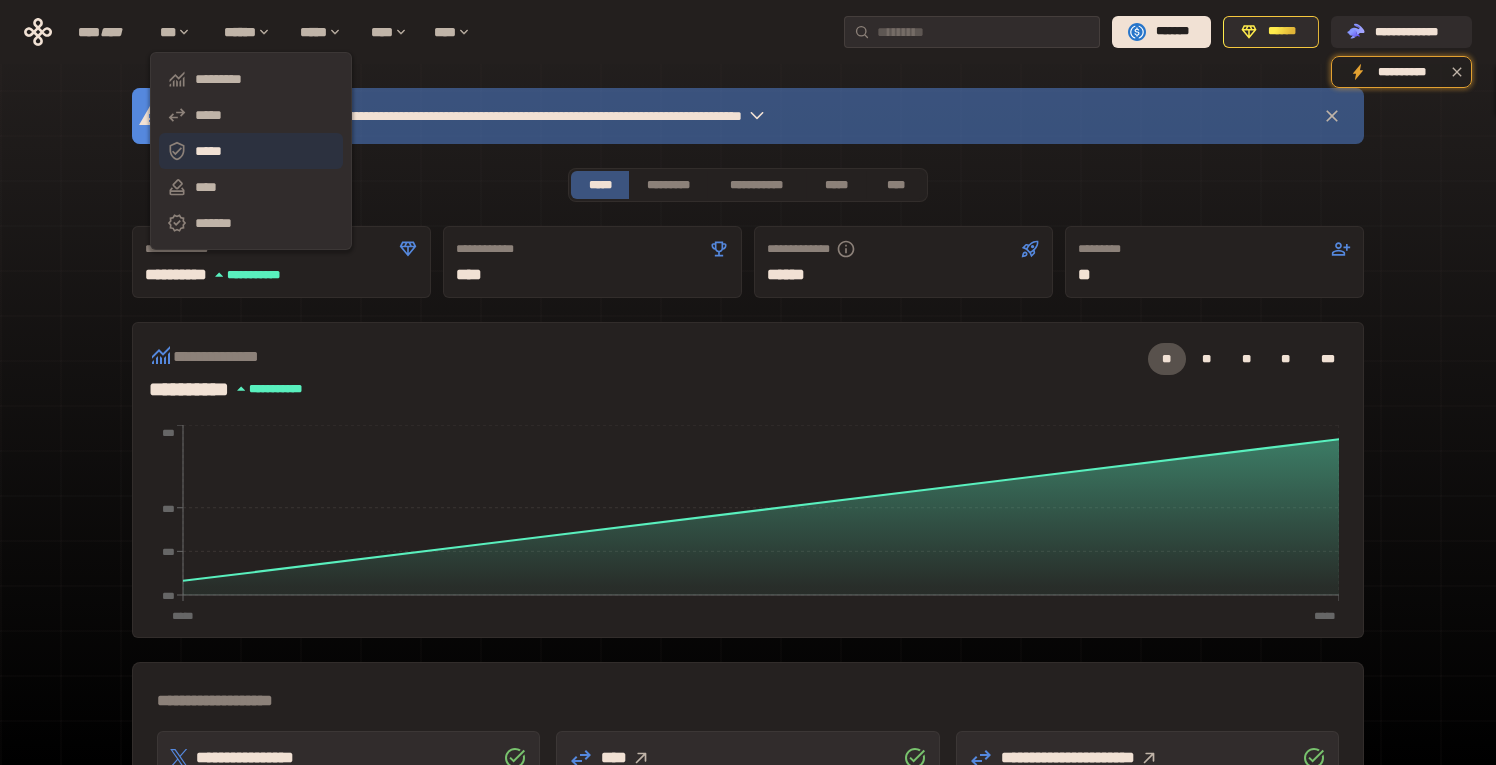 click on "*****" at bounding box center (251, 151) 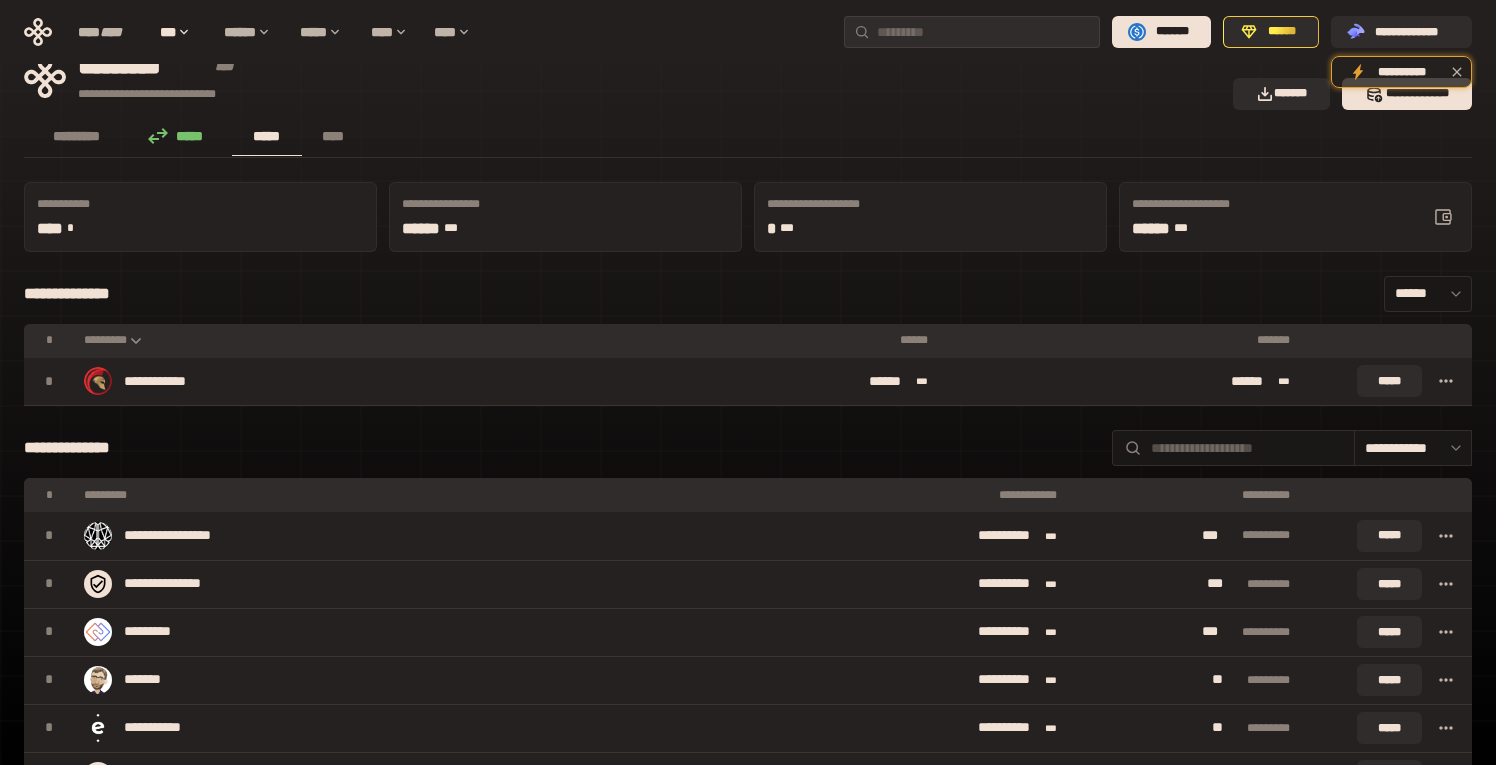 scroll, scrollTop: 0, scrollLeft: 0, axis: both 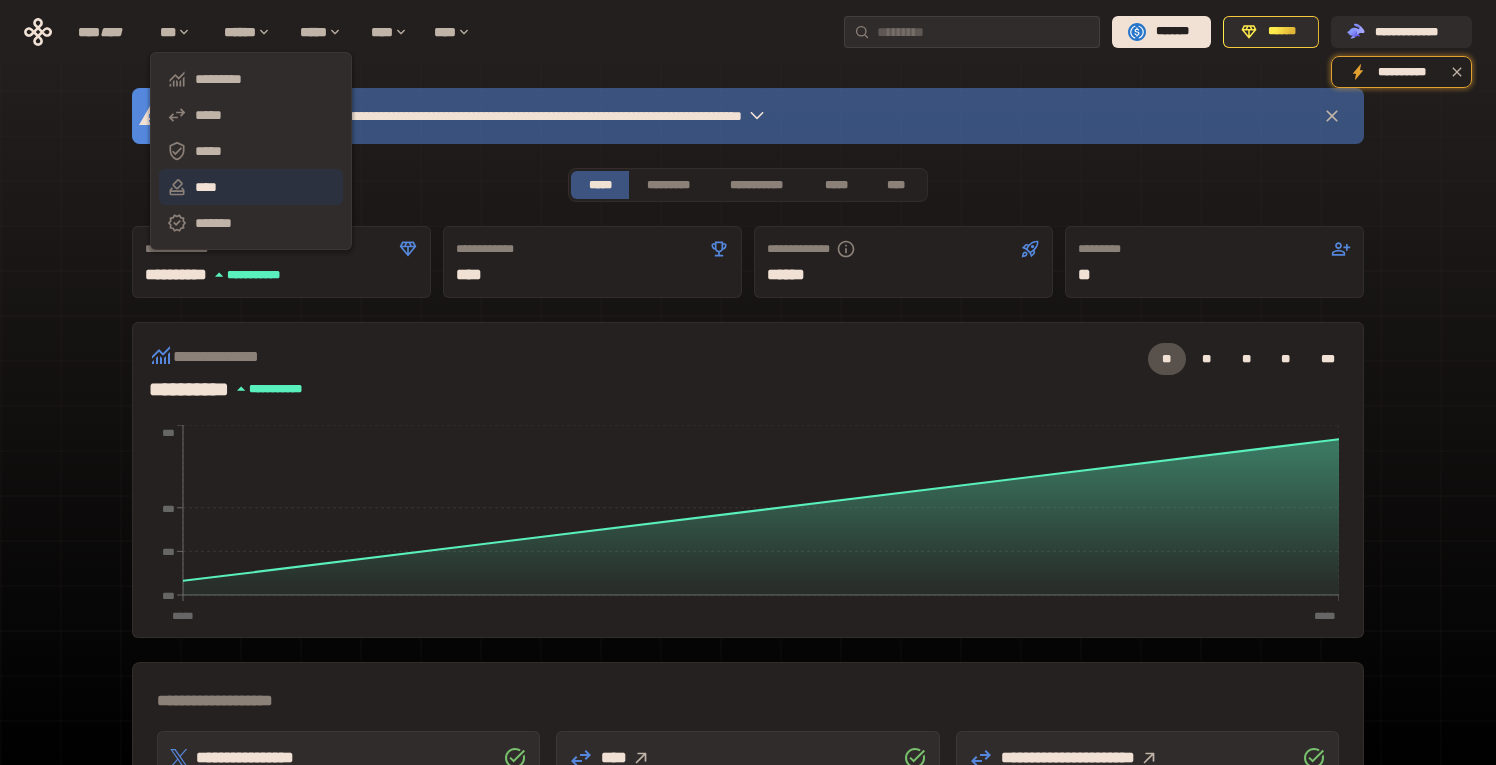 click on "****" at bounding box center (251, 187) 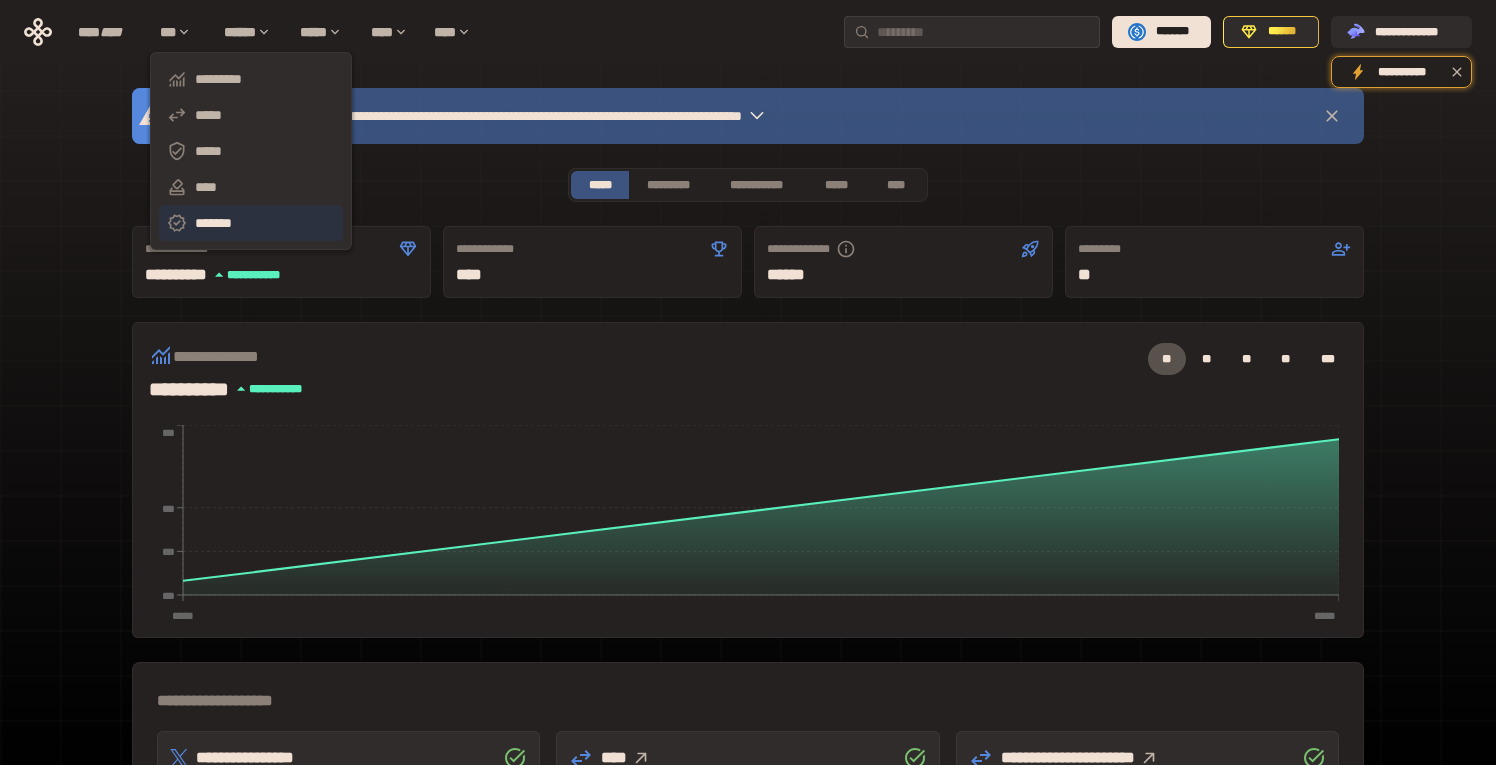 click on "*******" at bounding box center (251, 223) 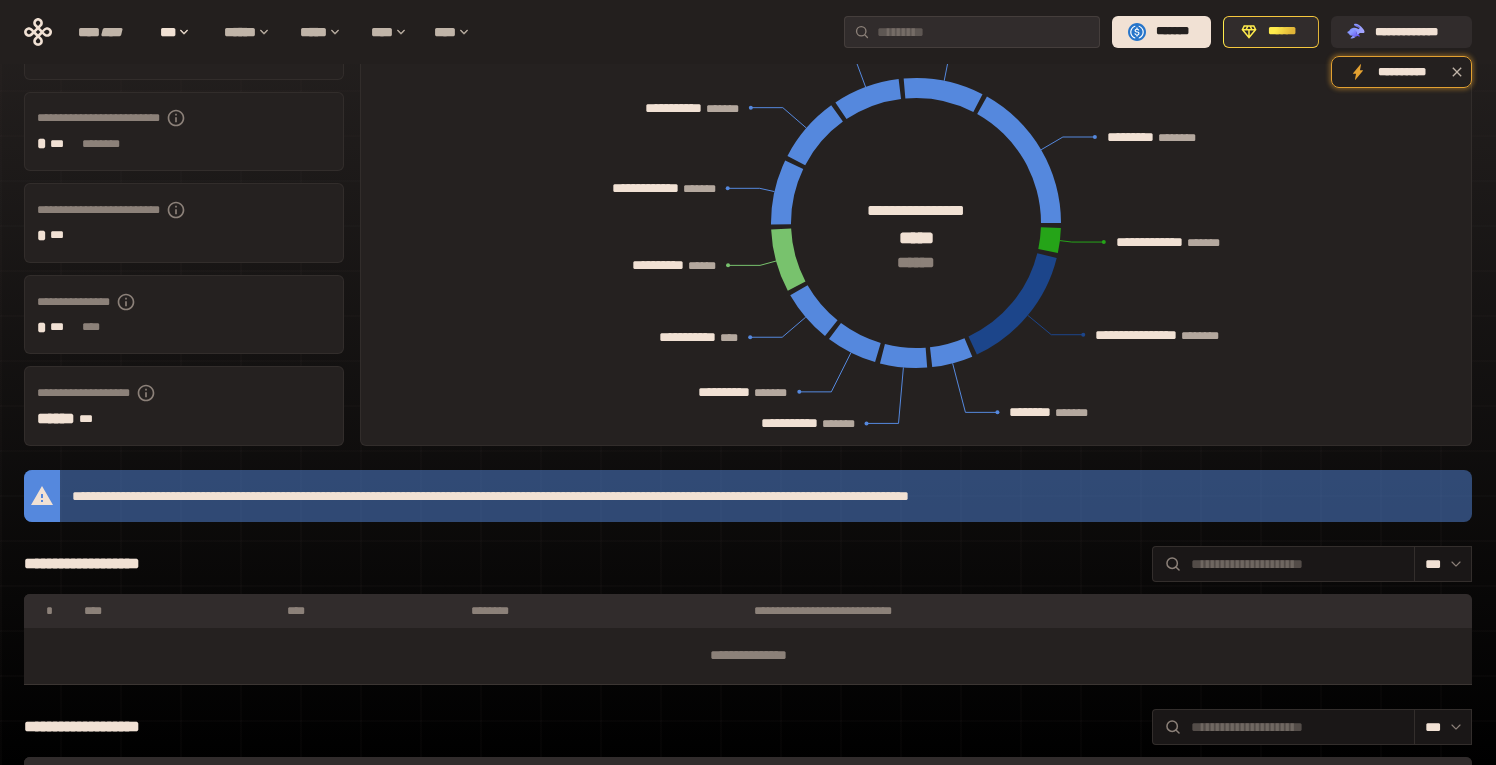 scroll, scrollTop: 0, scrollLeft: 0, axis: both 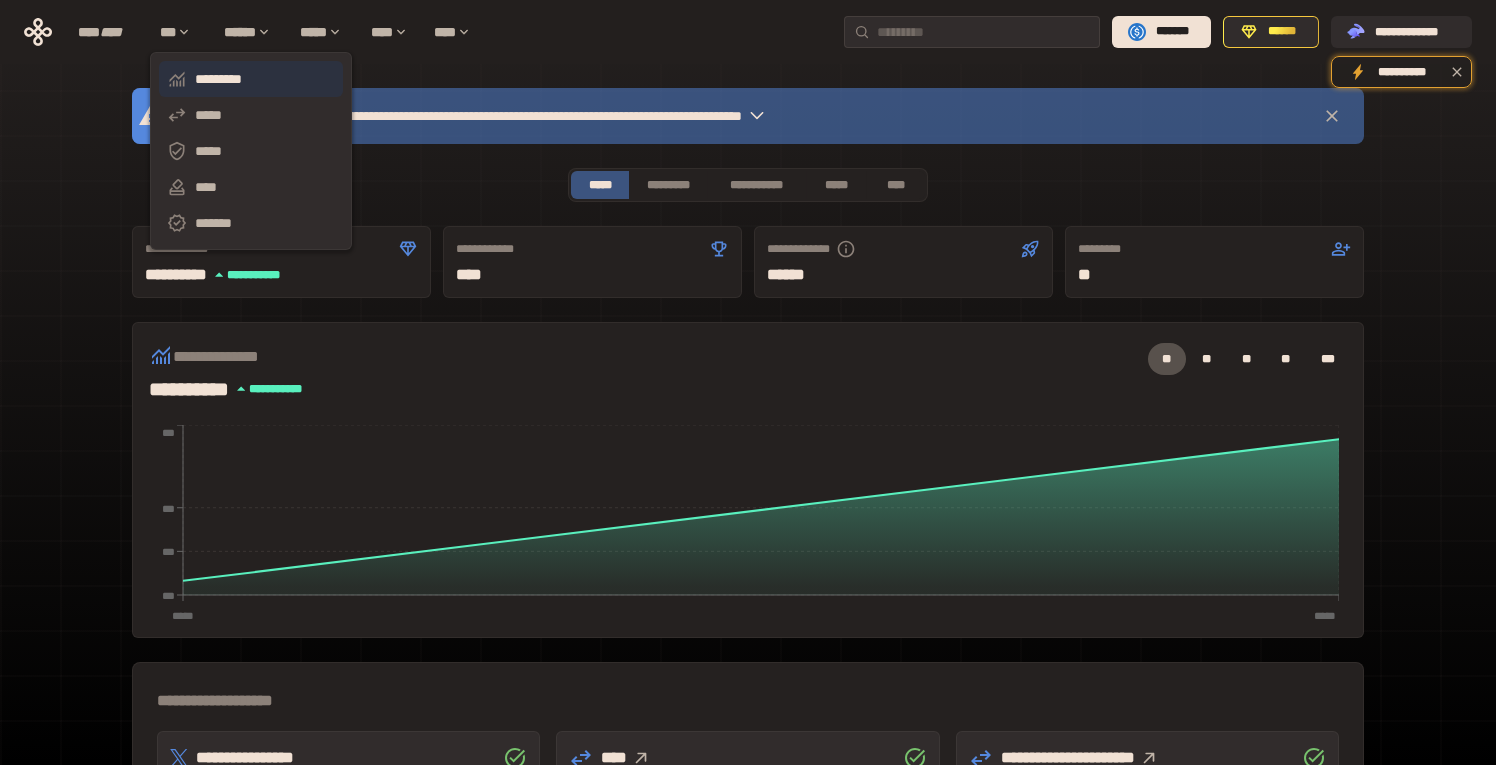 click on "*********" at bounding box center [251, 79] 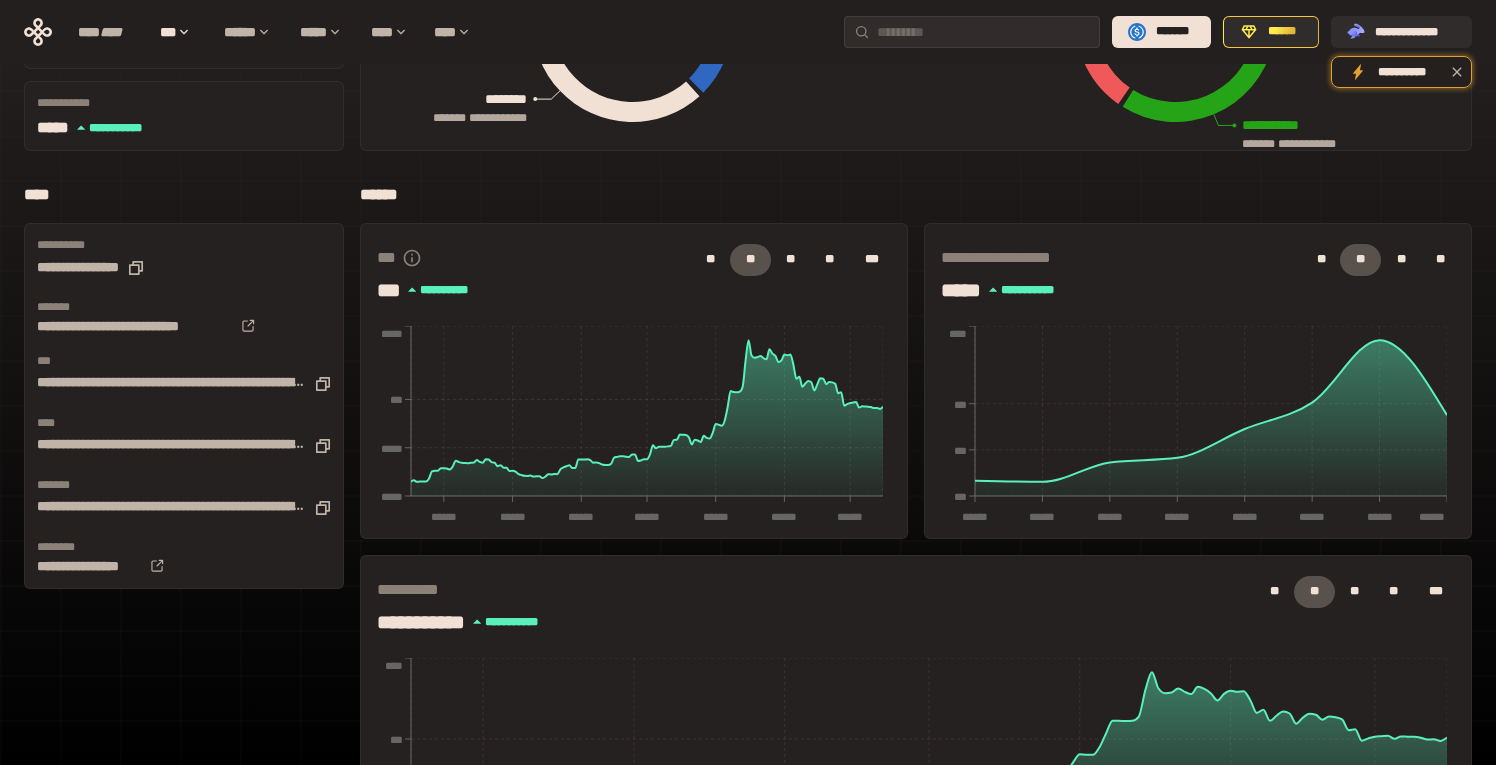 scroll, scrollTop: 361, scrollLeft: 0, axis: vertical 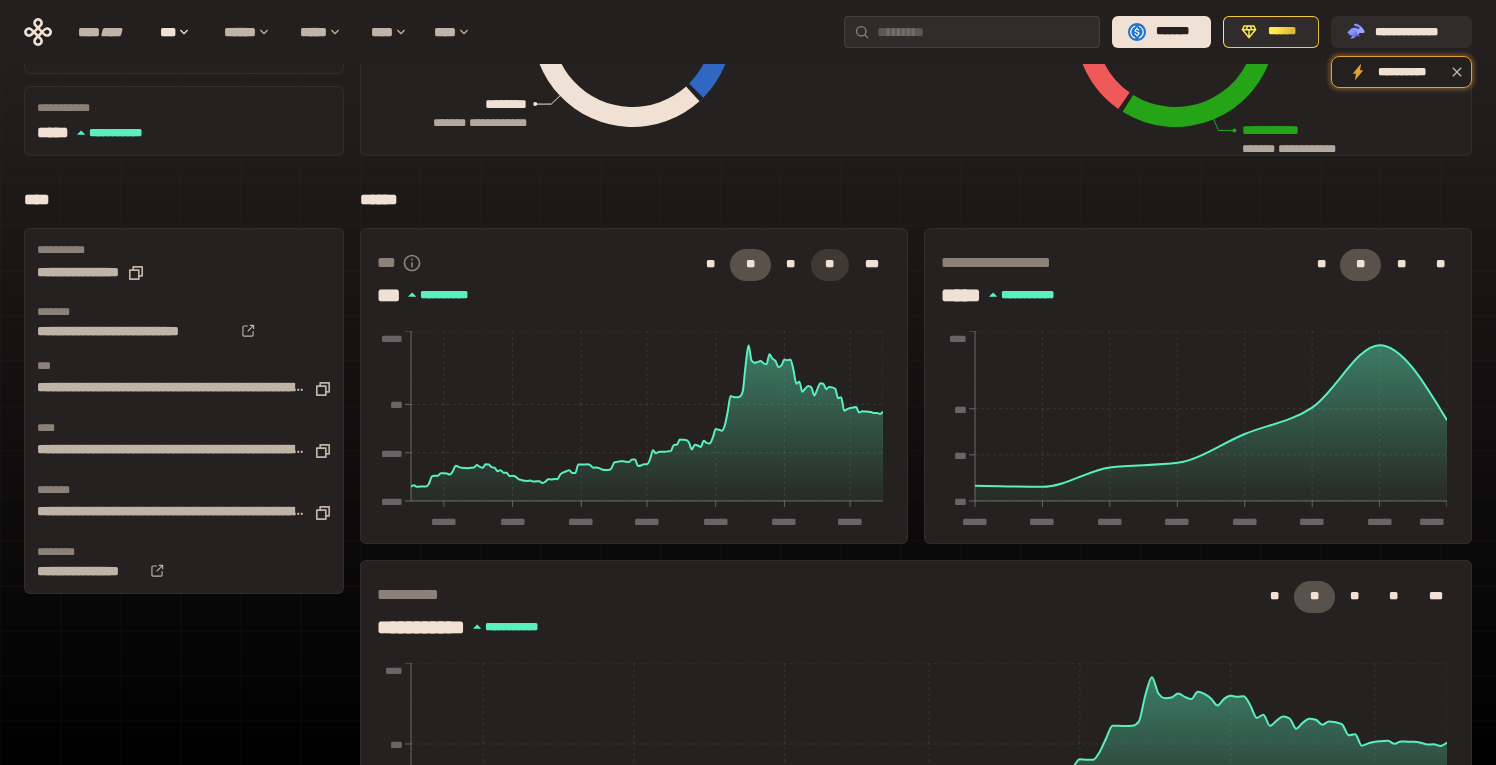 click on "**" at bounding box center (830, 265) 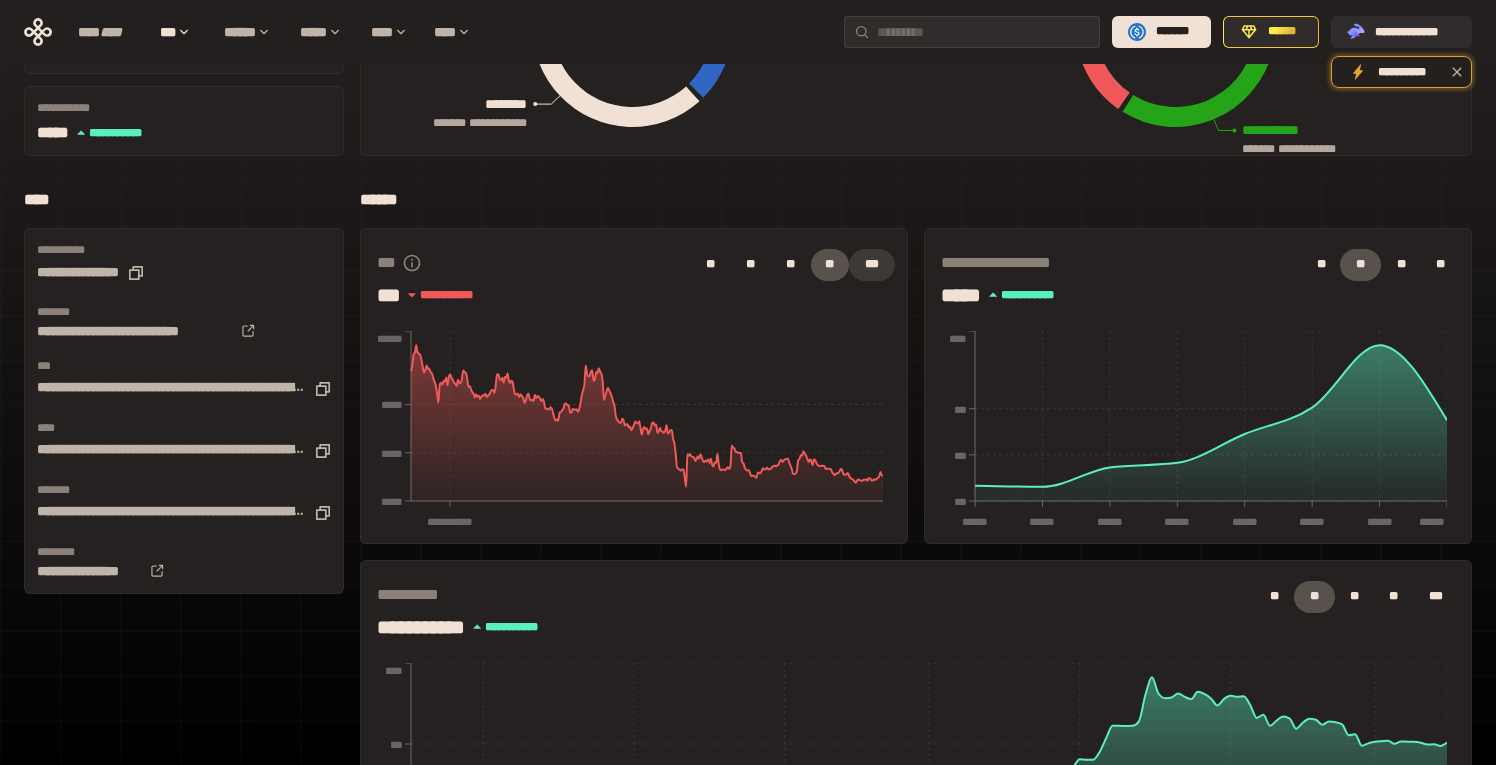 click on "***" at bounding box center (872, 265) 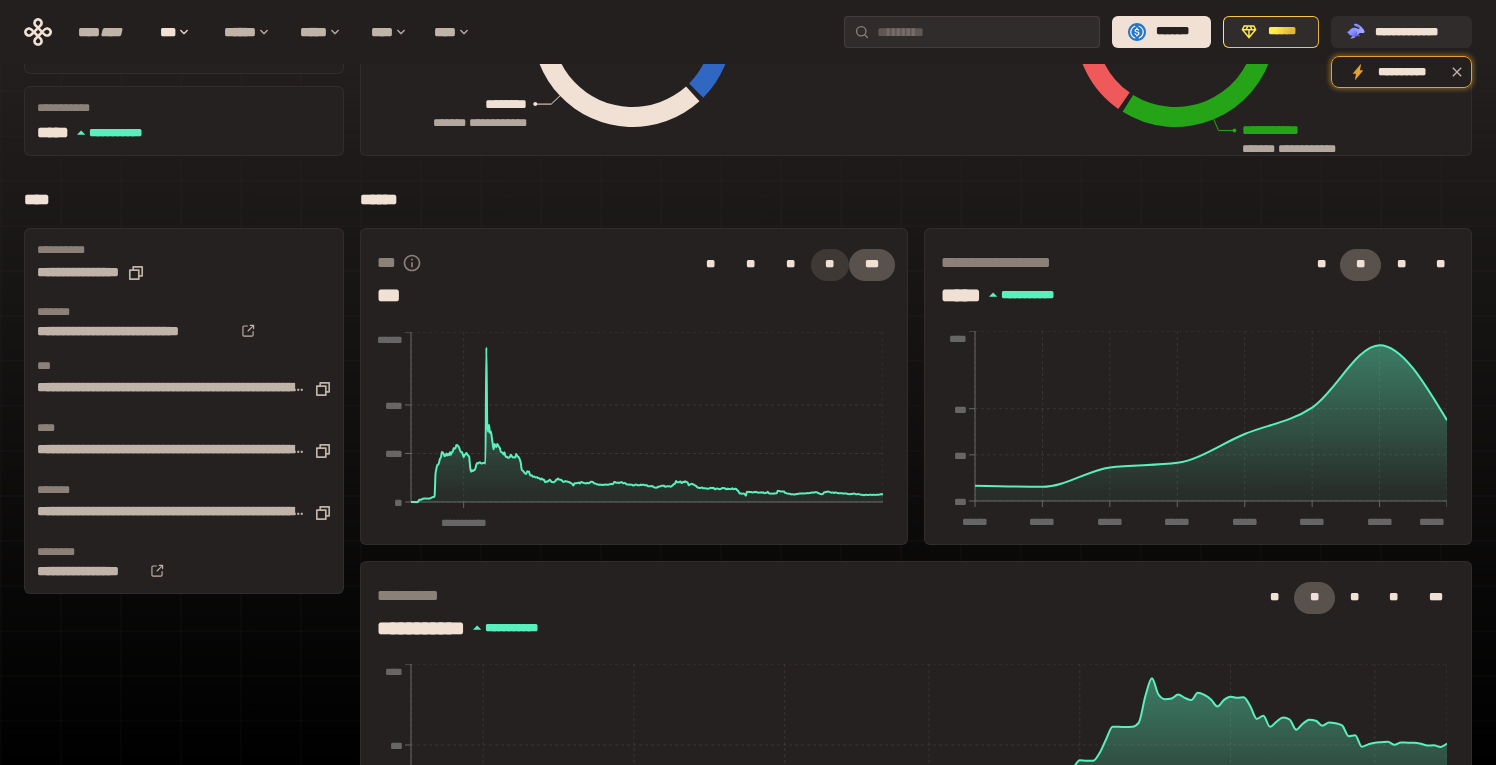 click on "**" at bounding box center (830, 265) 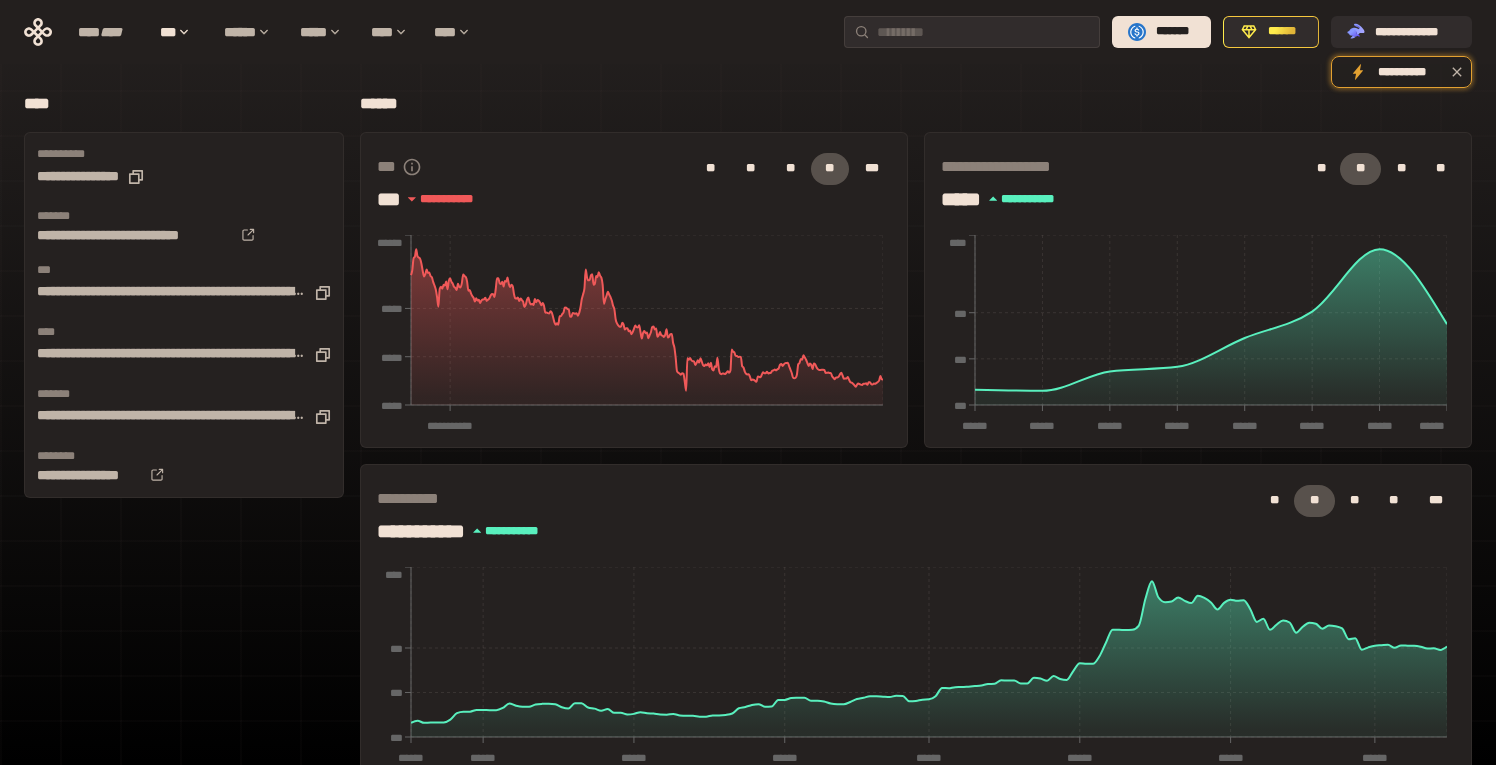 scroll, scrollTop: 458, scrollLeft: 0, axis: vertical 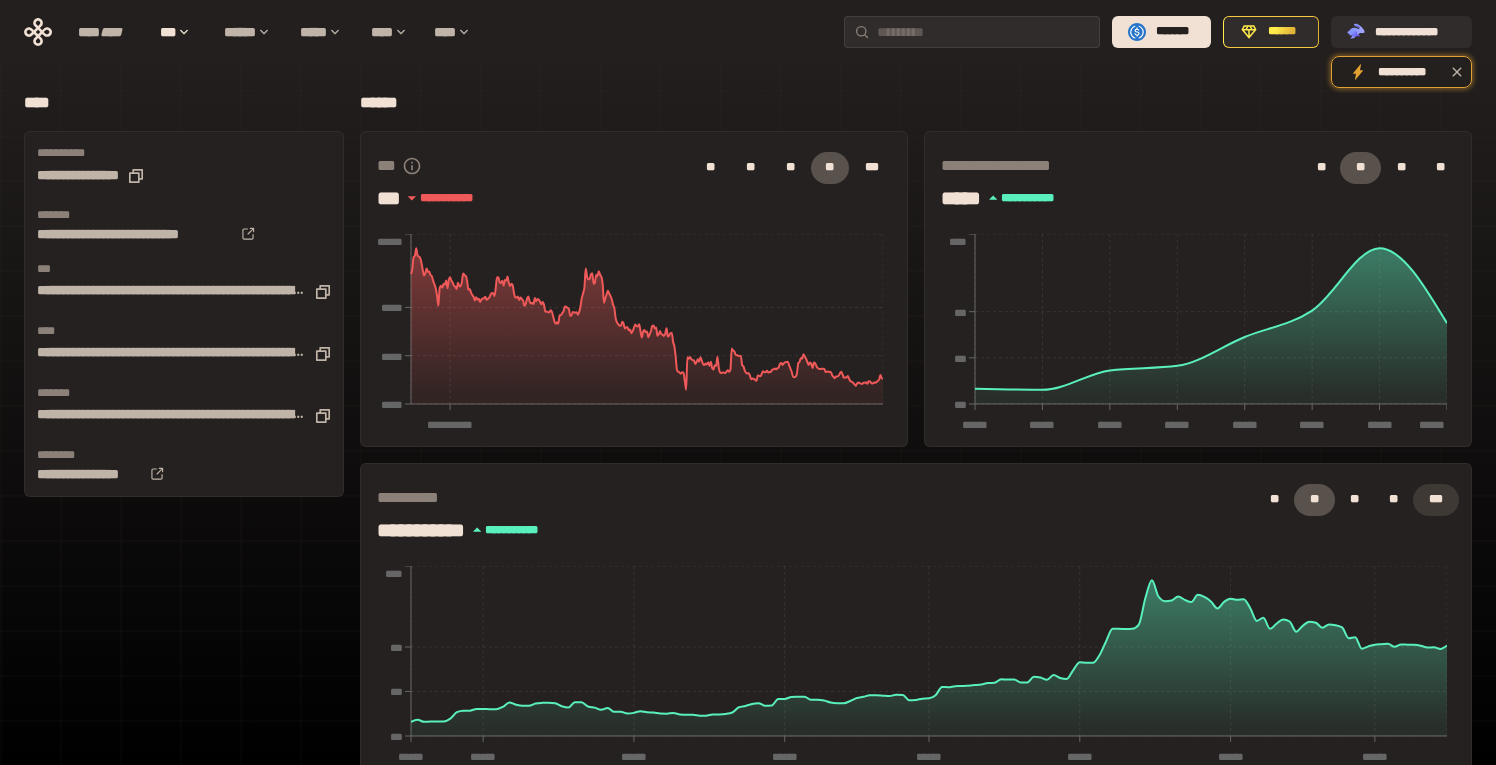 click on "***" at bounding box center [1436, 500] 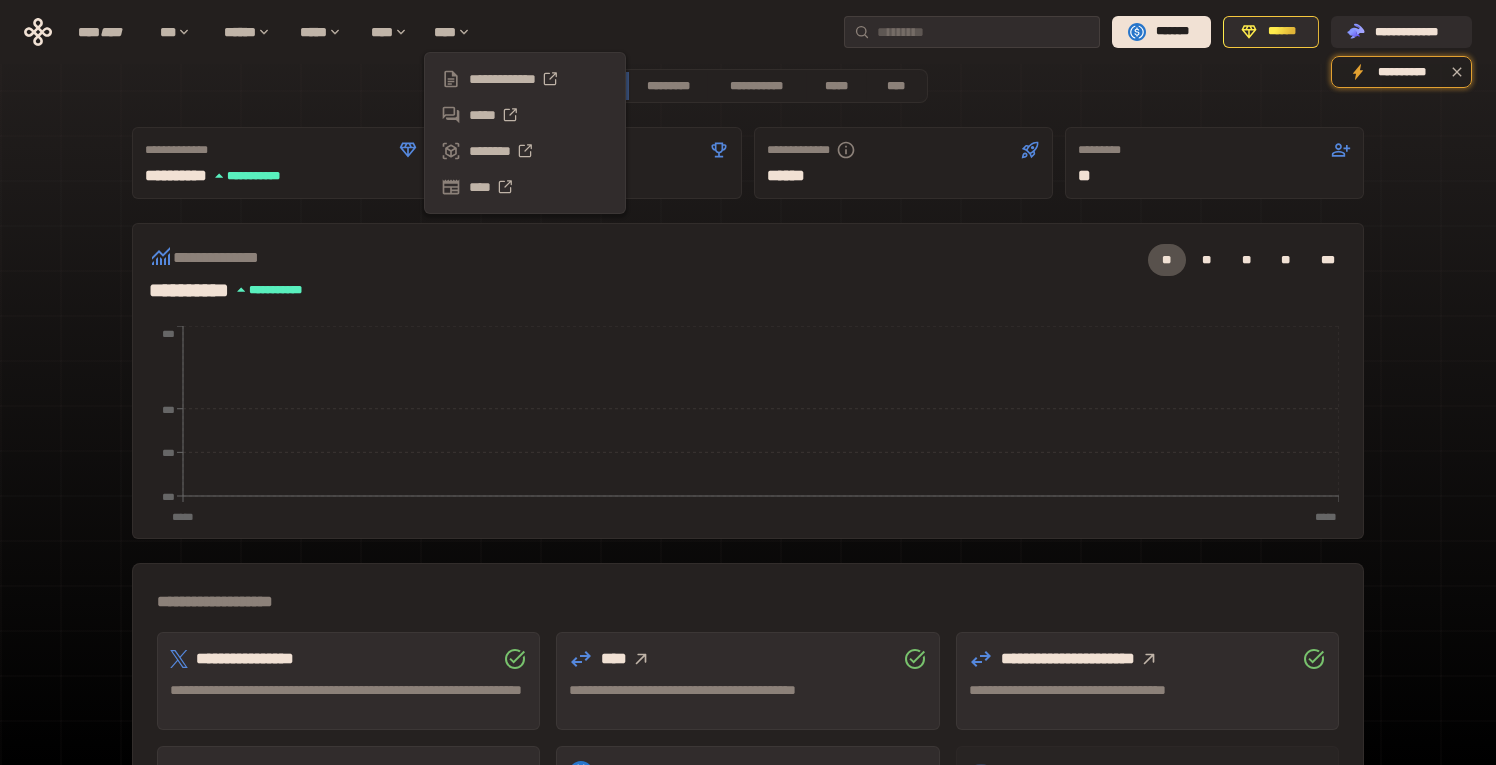 scroll, scrollTop: 0, scrollLeft: 0, axis: both 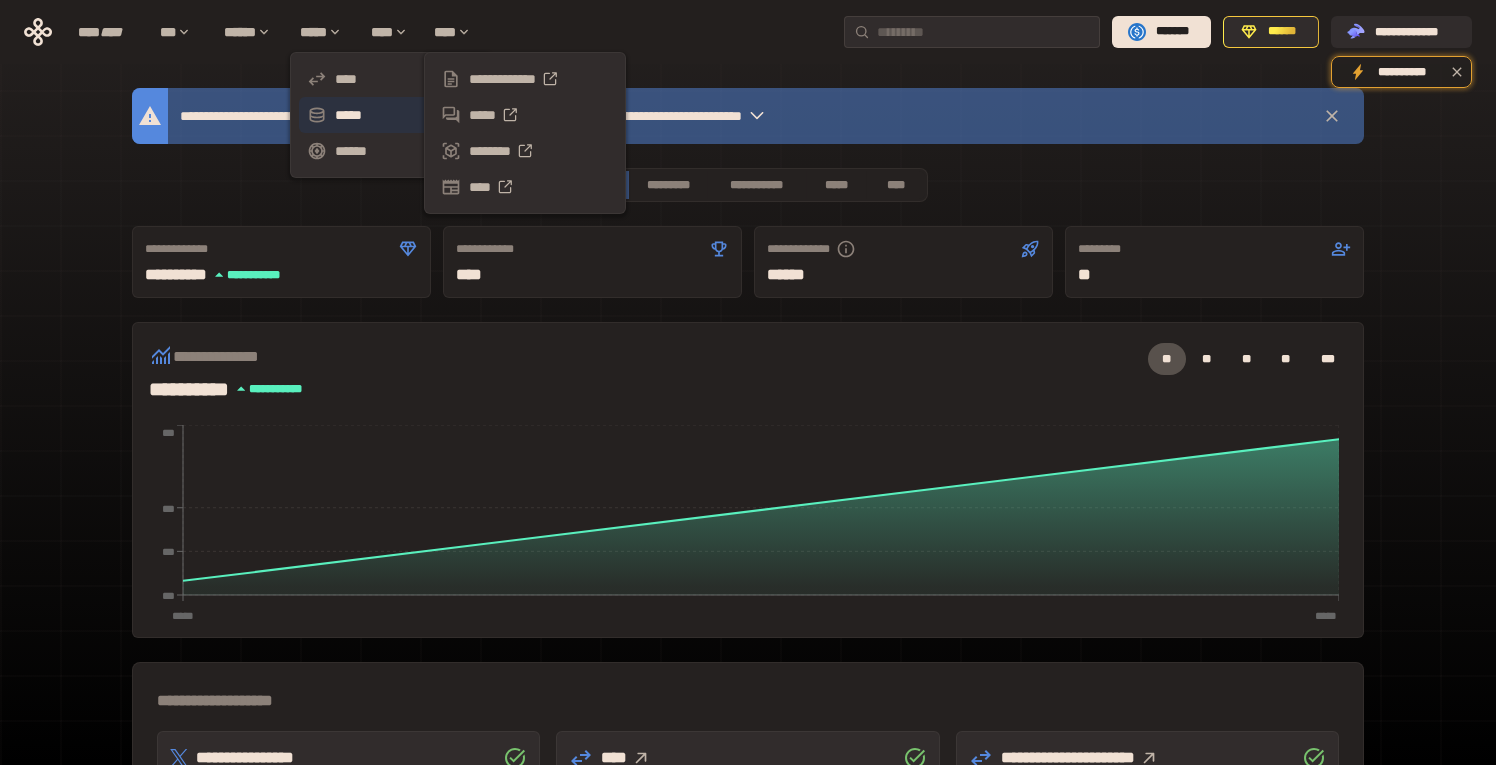 click on "*****" at bounding box center (391, 115) 